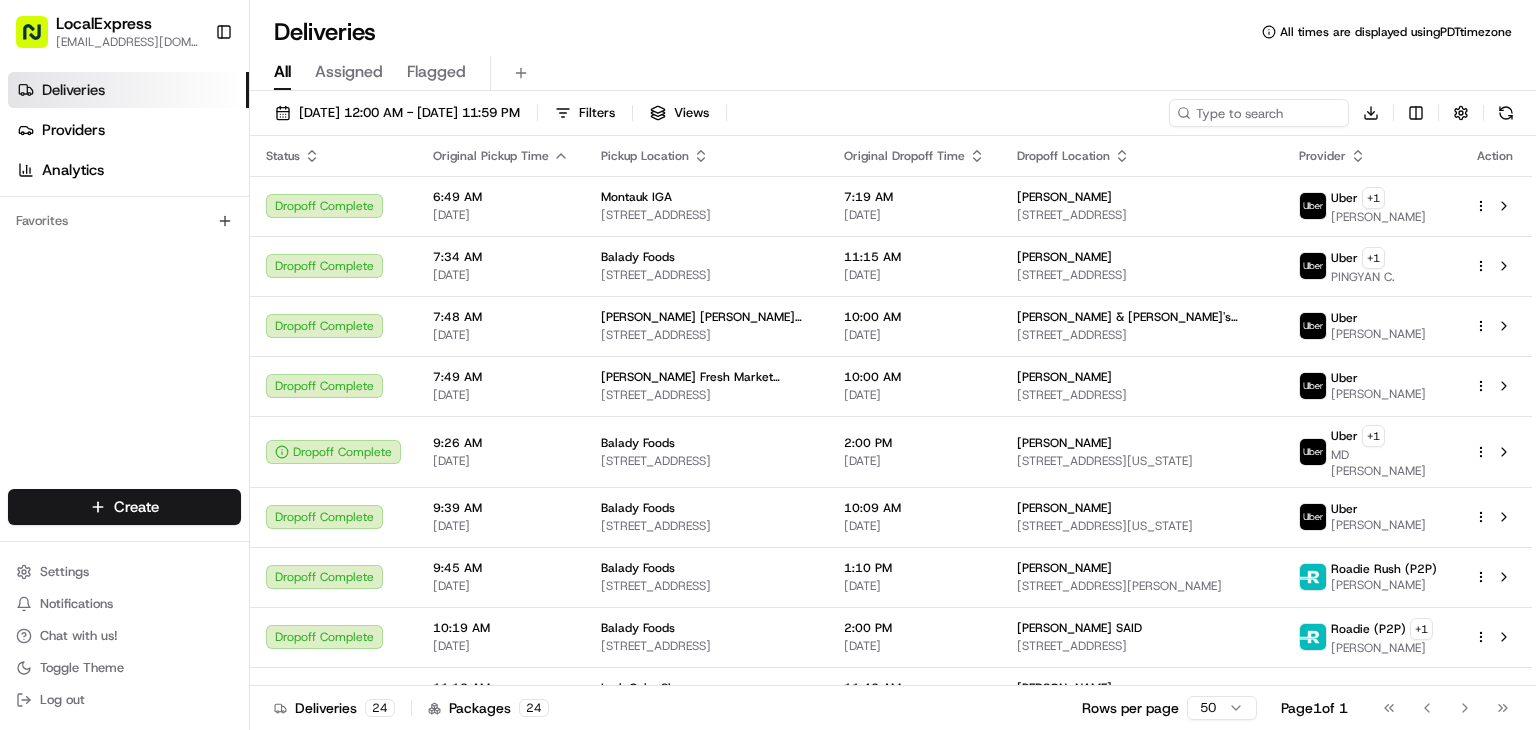 scroll, scrollTop: 0, scrollLeft: 0, axis: both 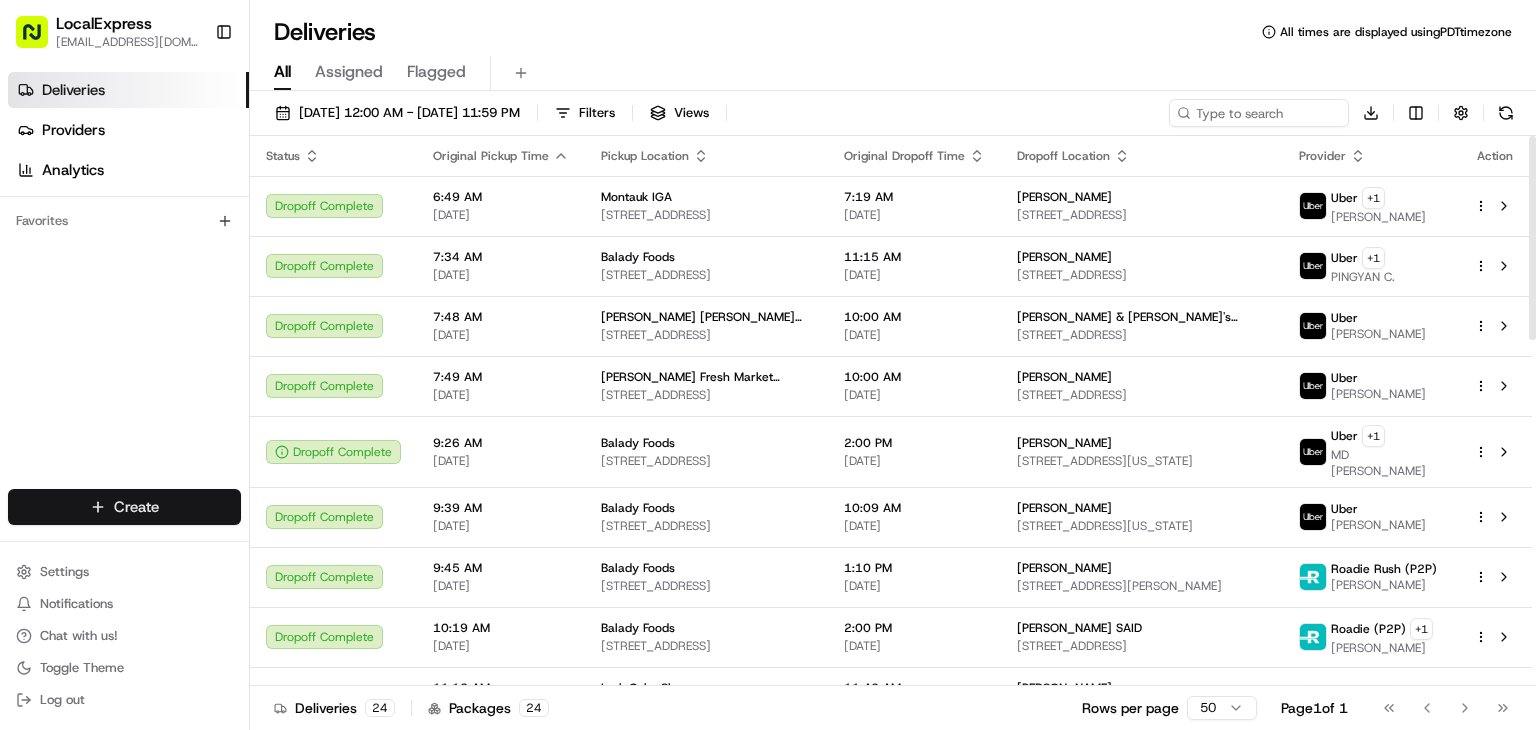 click on "LocalExpress [EMAIL_ADDRESS][DOMAIN_NAME] Toggle Sidebar Deliveries Providers Analytics Favorites Main Menu Members & Organization Organization Users Roles Preferences Customization Tracking Orchestration Automations Dispatch Strategy Locations Pickup Locations Dropoff Locations Billing Billing Refund Requests Integrations Notification Triggers Webhooks API Keys Request Logs Create Settings Notifications Chat with us! Toggle Theme Log out Deliveries All times are displayed using  PDT  timezone All Assigned Flagged [DATE] 12:00 AM - [DATE] 11:59 PM Filters Views Download Status Original Pickup Time Pickup Location Original Dropoff Time Dropoff Location Provider Action Dropoff Complete 6:49 AM [DATE] [GEOGRAPHIC_DATA] IGA [STREET_ADDRESS] 7:19 AM [DATE] [PERSON_NAME] [STREET_ADDRESS] + 1 [PERSON_NAME] Dropoff Complete 7:34 AM [DATE] Balady Foods [STREET_ADDRESS] 11:15 AM [DATE][GEOGRAPHIC_DATA][PERSON_NAME] + 1 7:48 AM +" at bounding box center [768, 365] 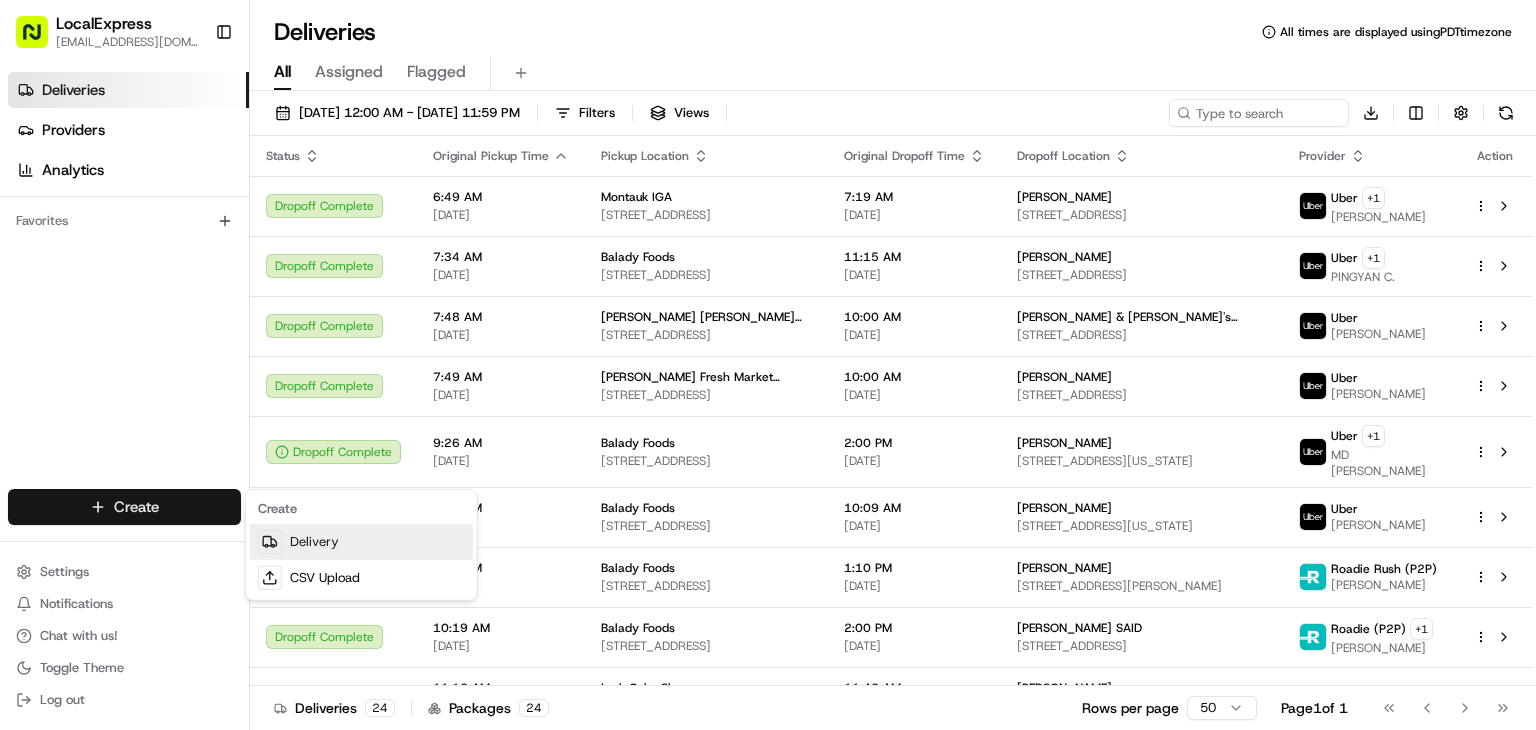 click 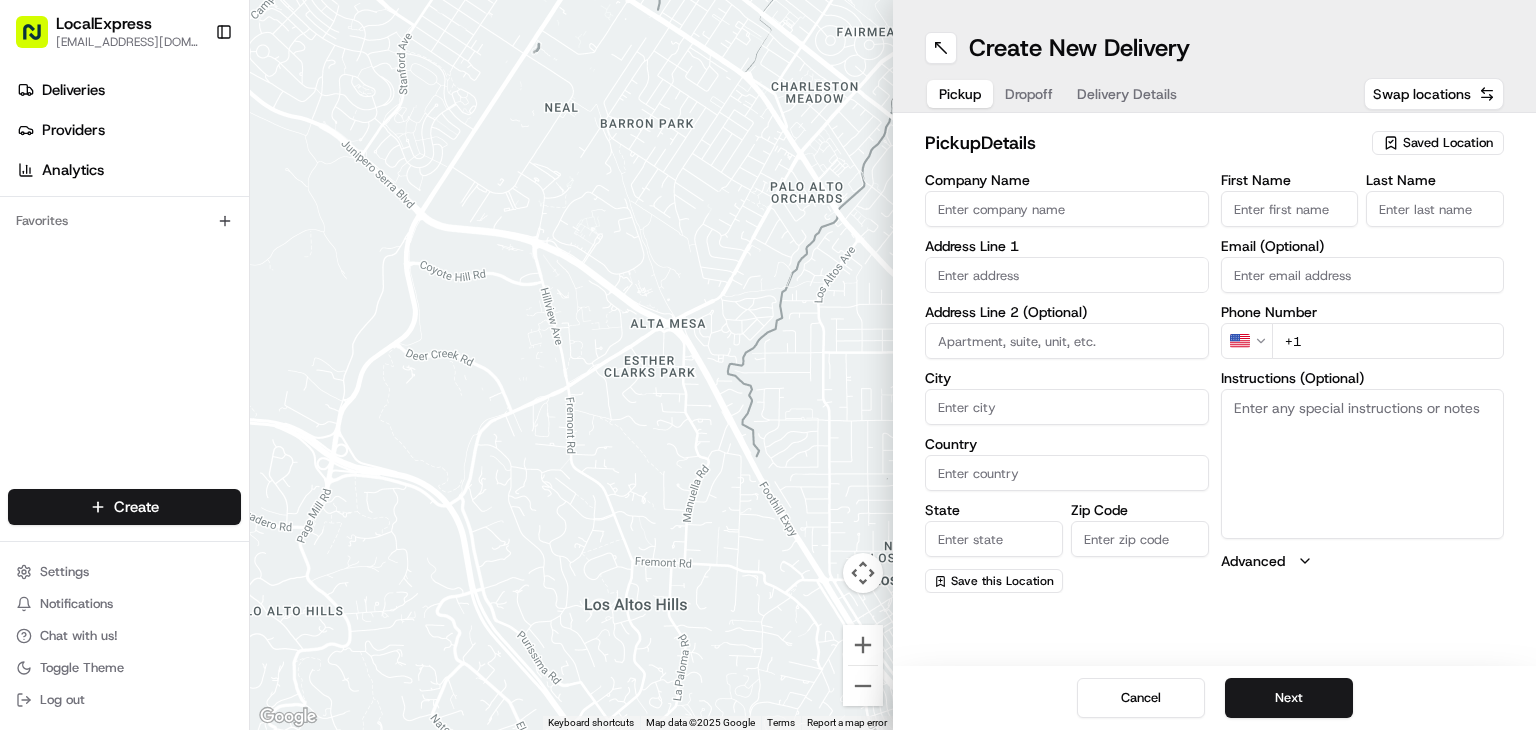 click on "Company Name" at bounding box center [1067, 209] 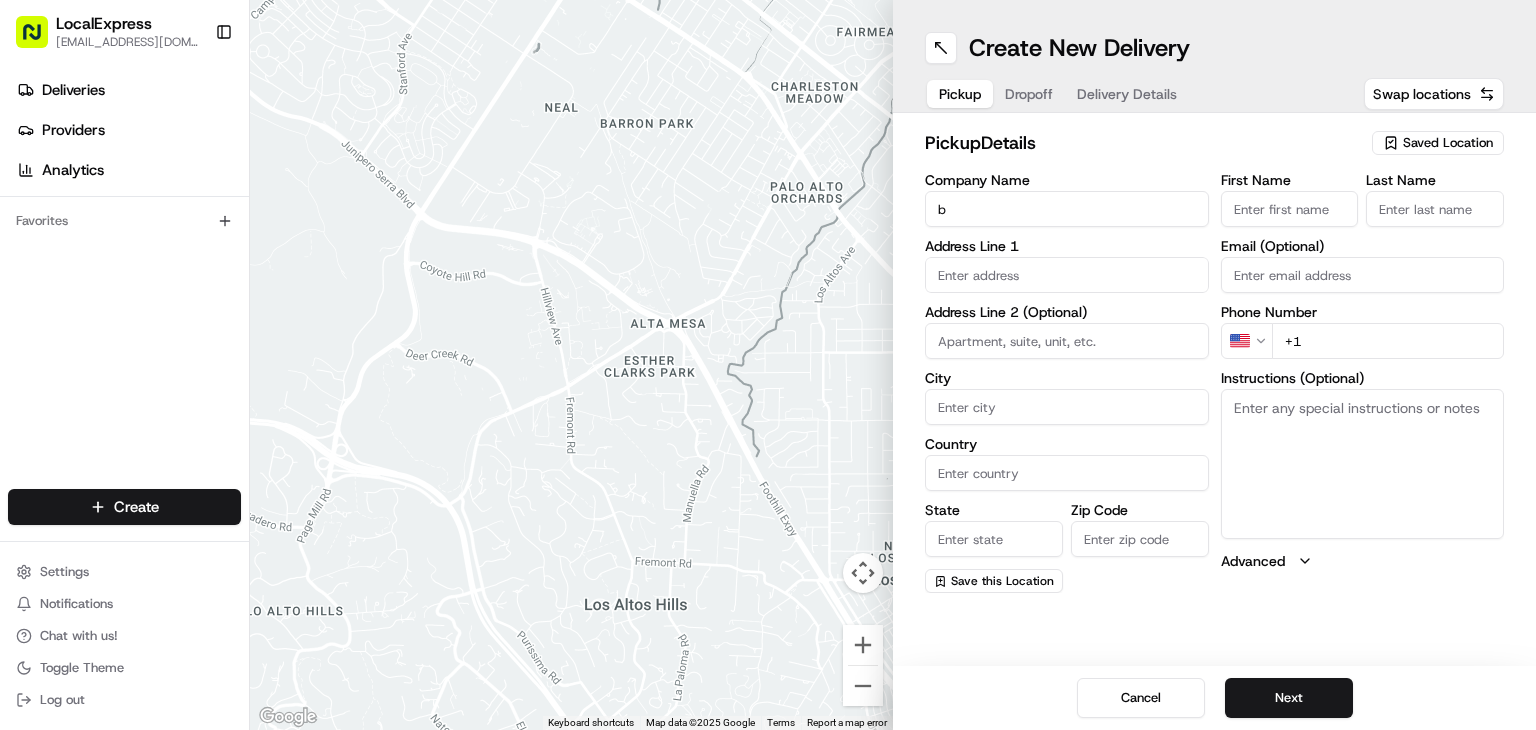 type on "b" 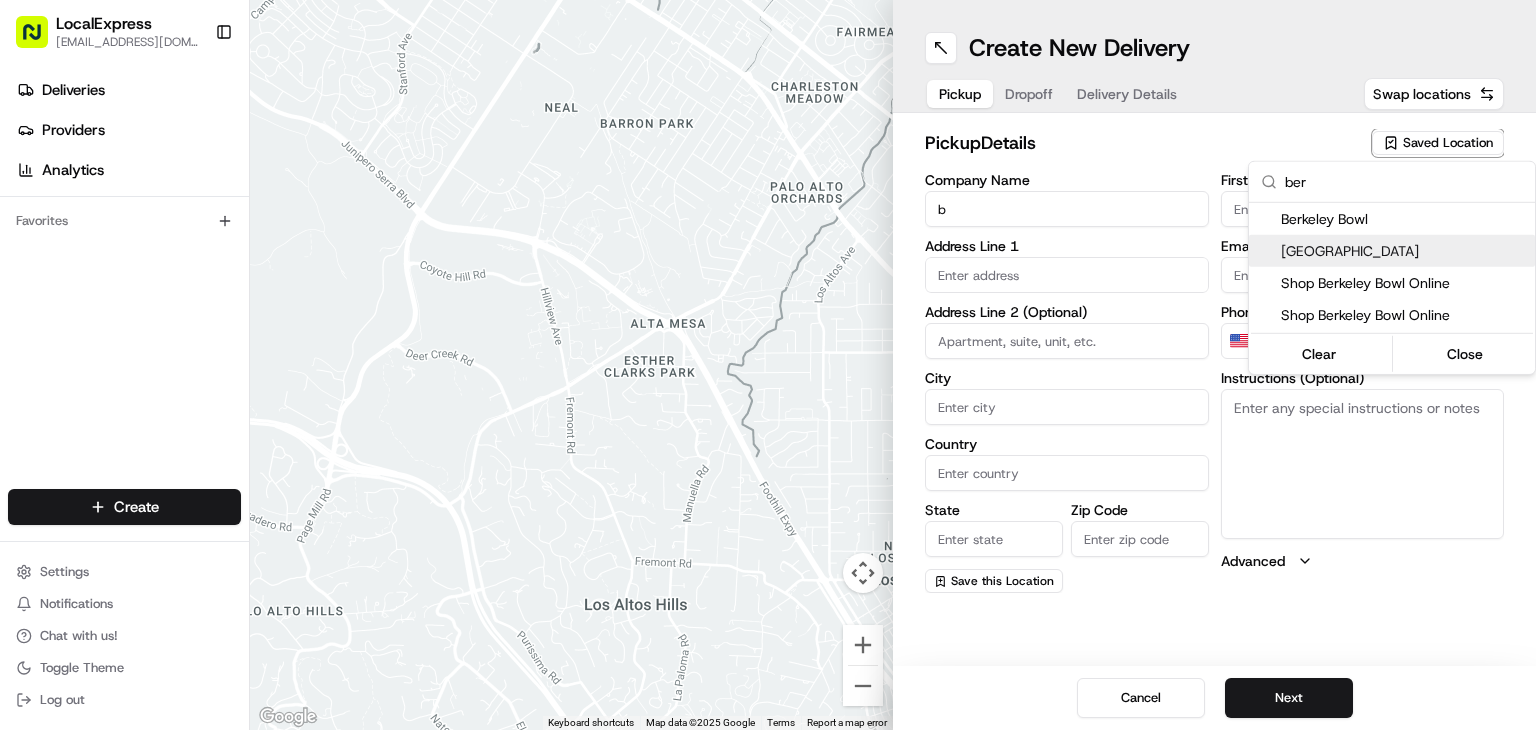 type on "ber" 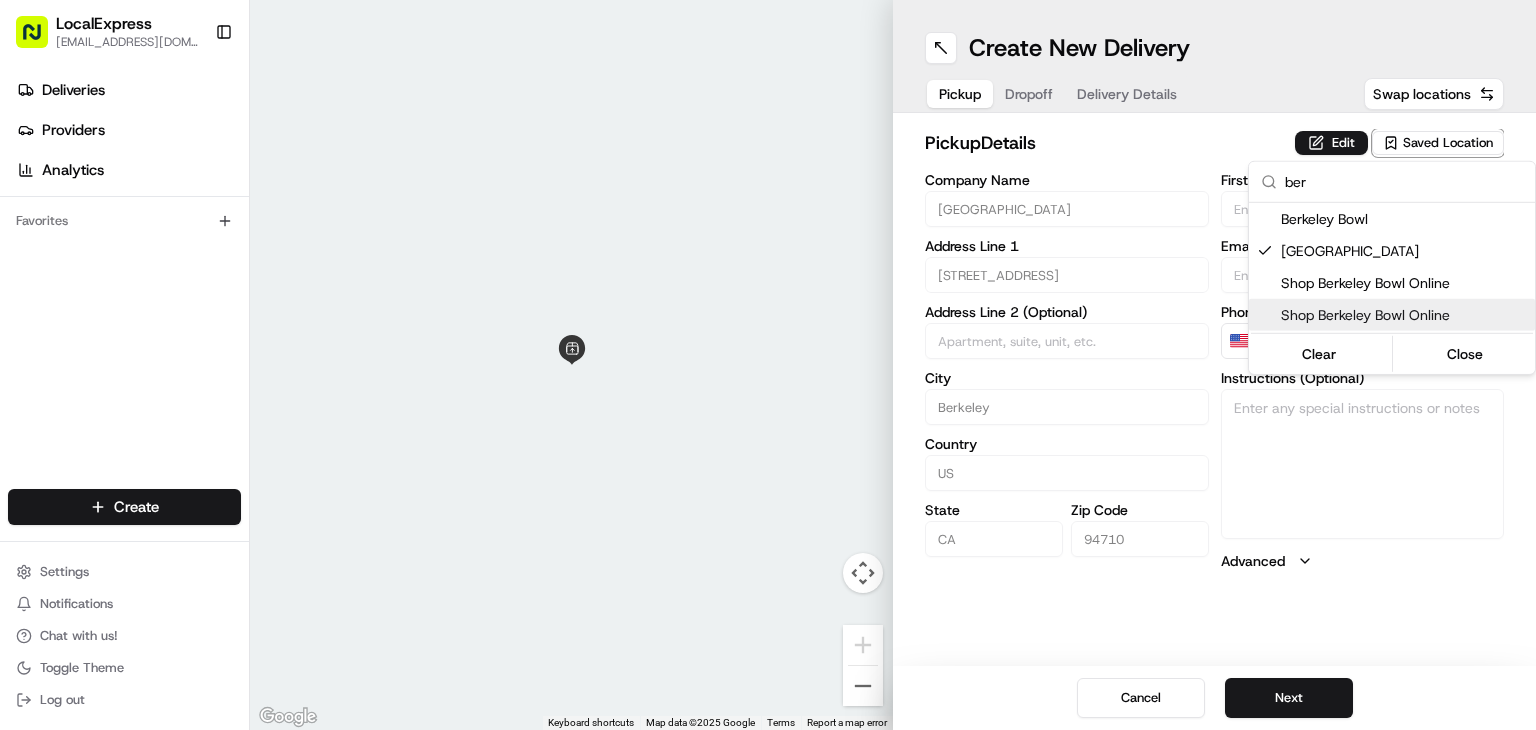 click on "LocalExpress [EMAIL_ADDRESS][DOMAIN_NAME] Toggle Sidebar Deliveries Providers Analytics Favorites Main Menu Members & Organization Organization Users Roles Preferences Customization Tracking Orchestration Automations Dispatch Strategy Locations Pickup Locations Dropoff Locations Billing Billing Refund Requests Integrations Notification Triggers Webhooks API Keys Request Logs Create Settings Notifications Chat with us! Toggle Theme Log out ← Move left → Move right ↑ Move up ↓ Move down + Zoom in - Zoom out Home Jump left by 75% End Jump right by 75% Page Up Jump up by 75% Page Down Jump down by 75% Keyboard shortcuts Map Data Map data ©2025 Google Map data ©2025 Google 2 m  Click to toggle between metric and imperial units Terms Report a map error Create New Delivery Pickup Dropoff Delivery Details Swap locations pickup  Details  Edit Saved Location Company Name [GEOGRAPHIC_DATA] West Address Line 1 [STREET_ADDRESS] Address Line 2 (Optional) [GEOGRAPHIC_DATA] [GEOGRAPHIC_DATA] State [US_STATE] Zip Code 94710 US" at bounding box center (768, 365) 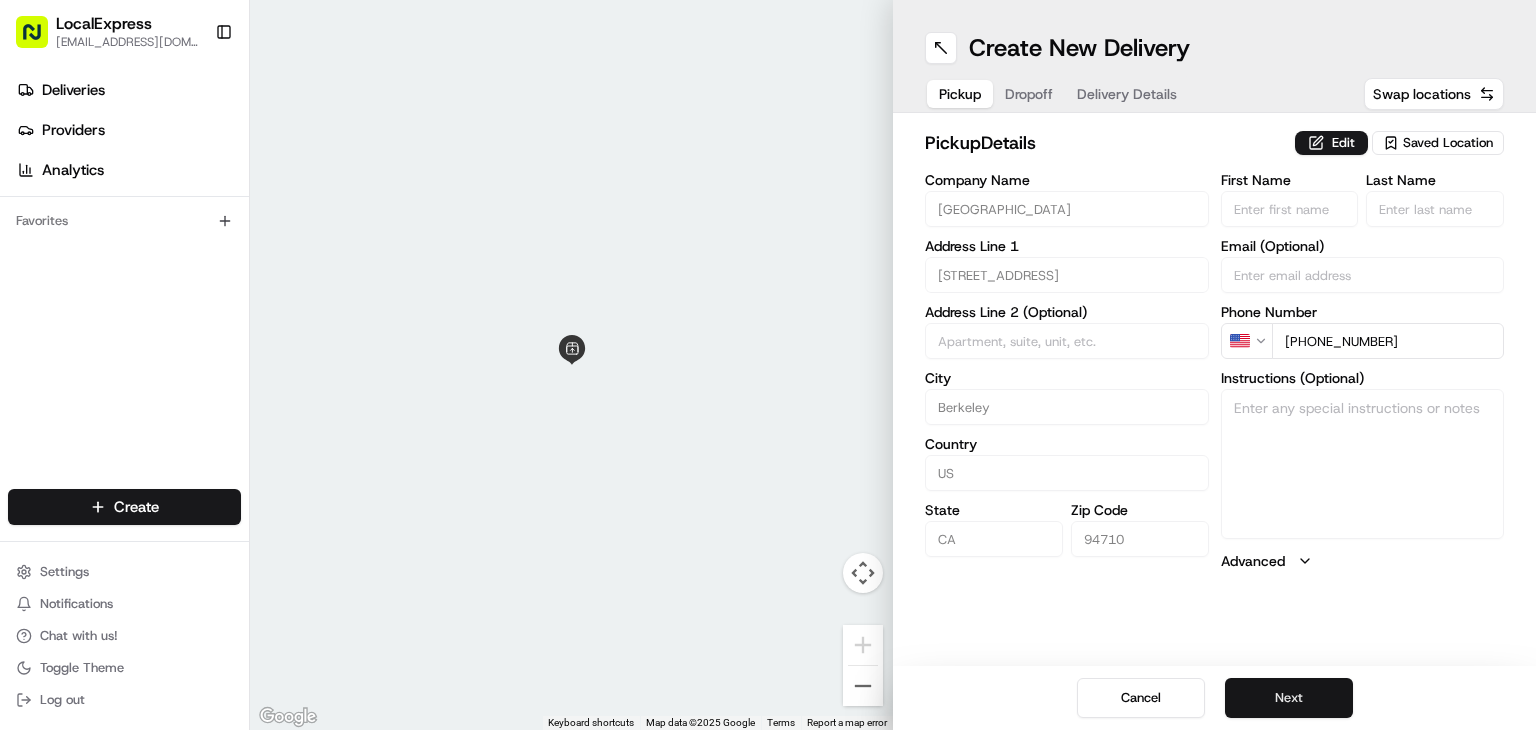 click on "Next" at bounding box center [1289, 698] 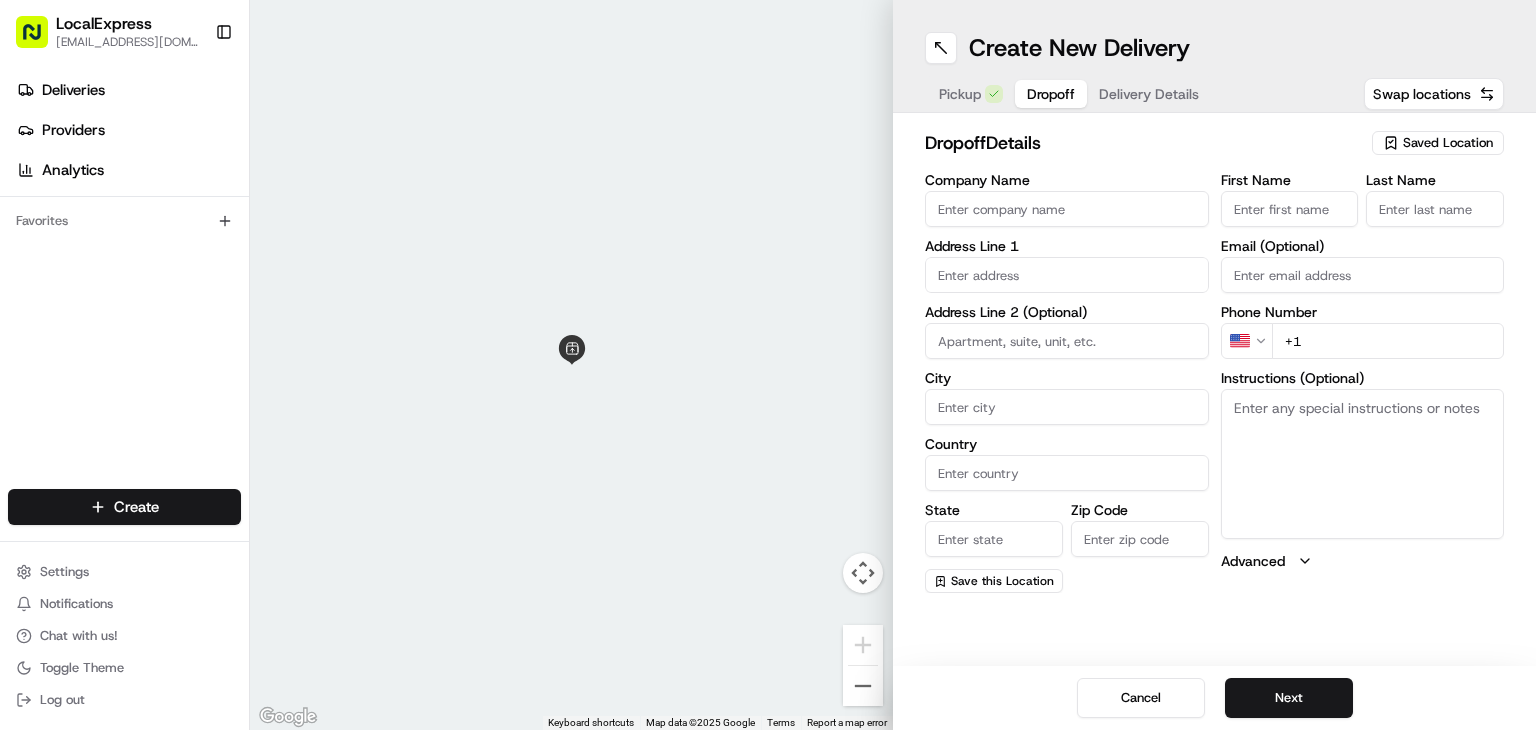 click at bounding box center (1067, 275) 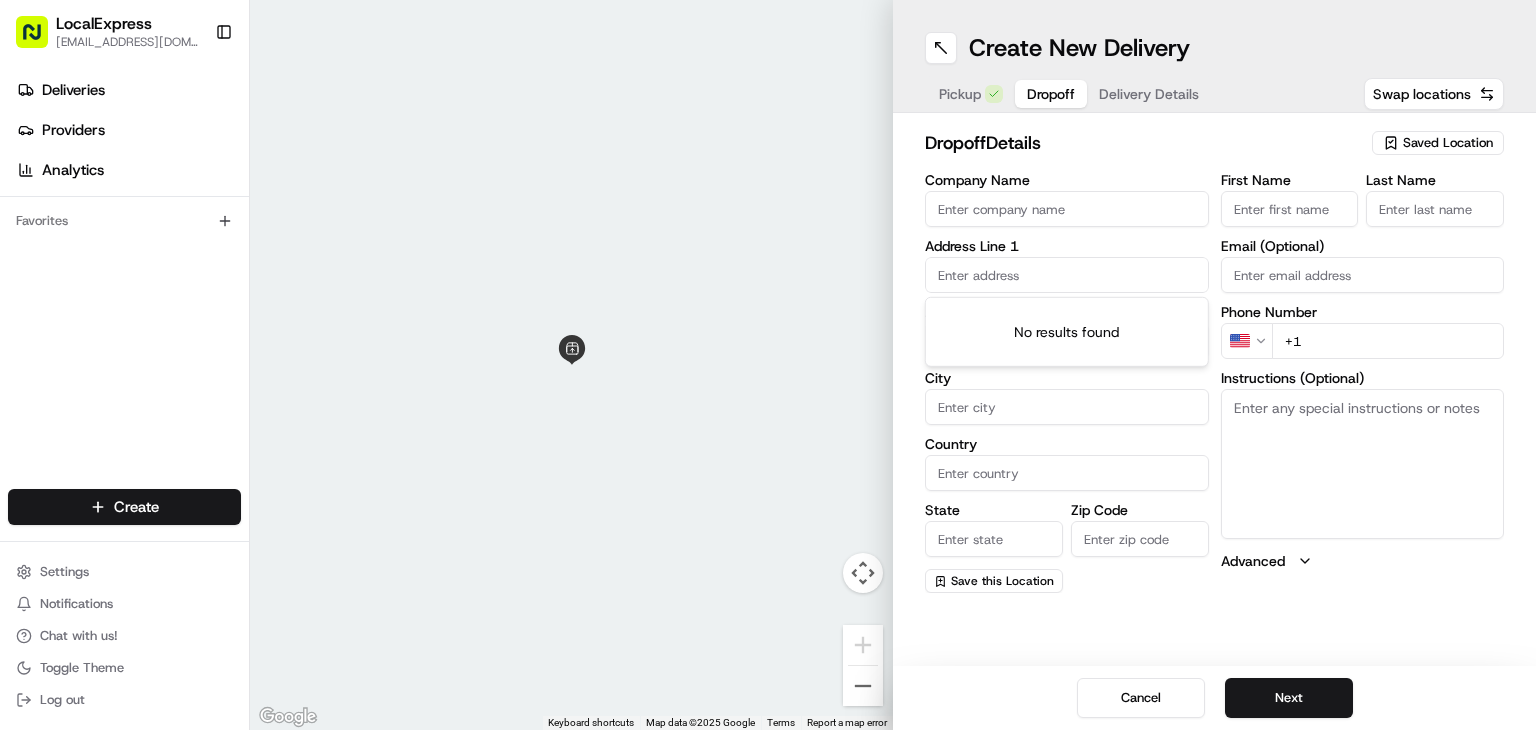 paste on "[STREET_ADDRESS]," 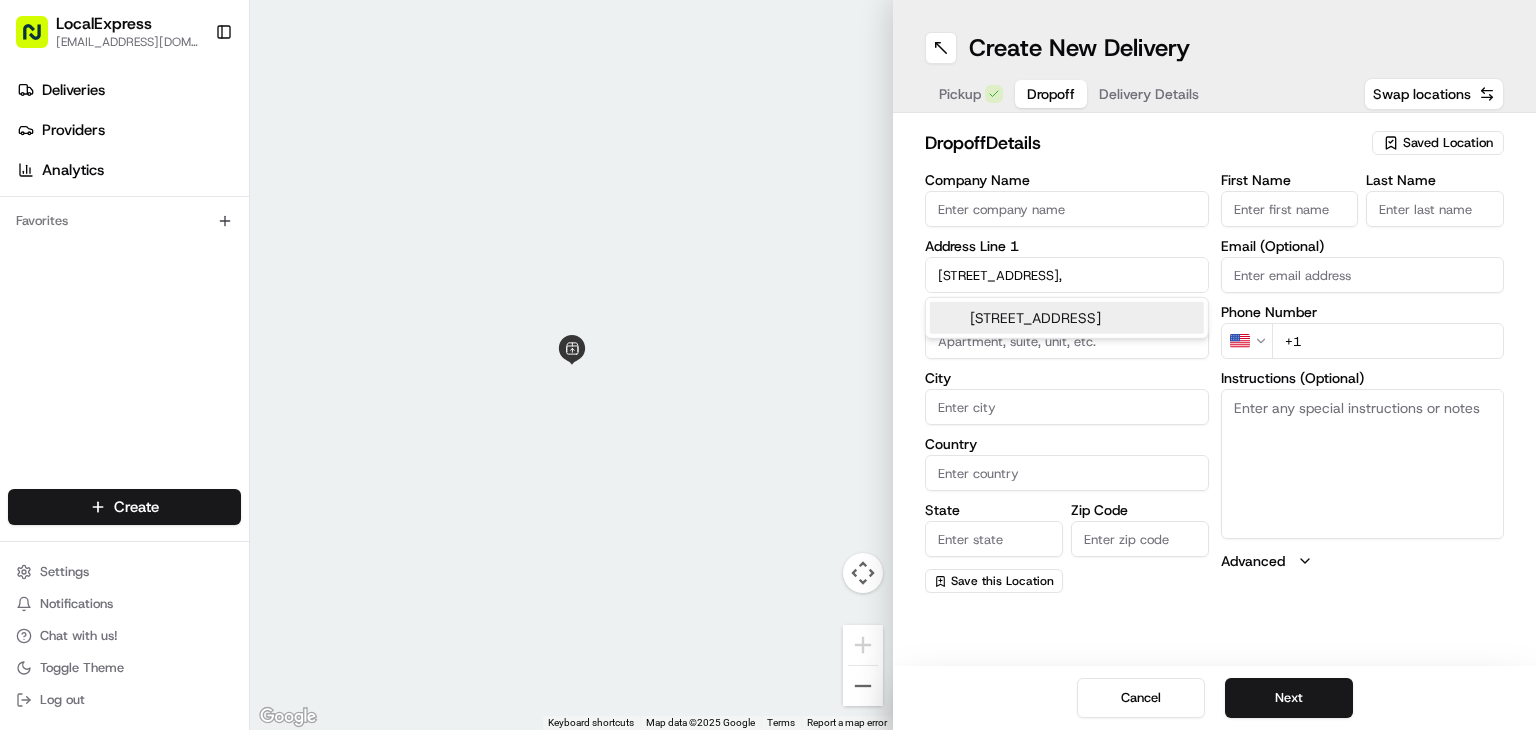 click on "[STREET_ADDRESS]" at bounding box center (1067, 318) 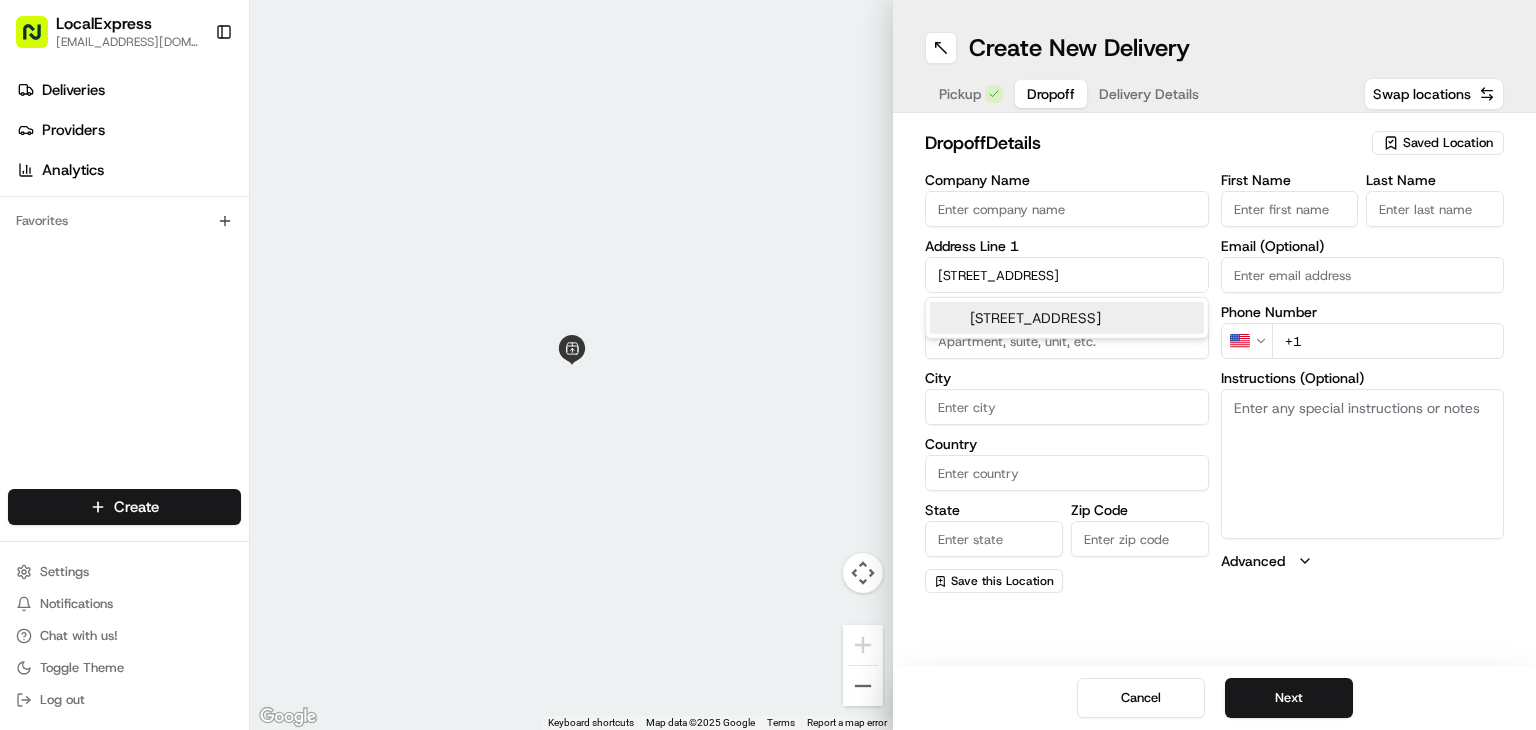 type on "[STREET_ADDRESS]" 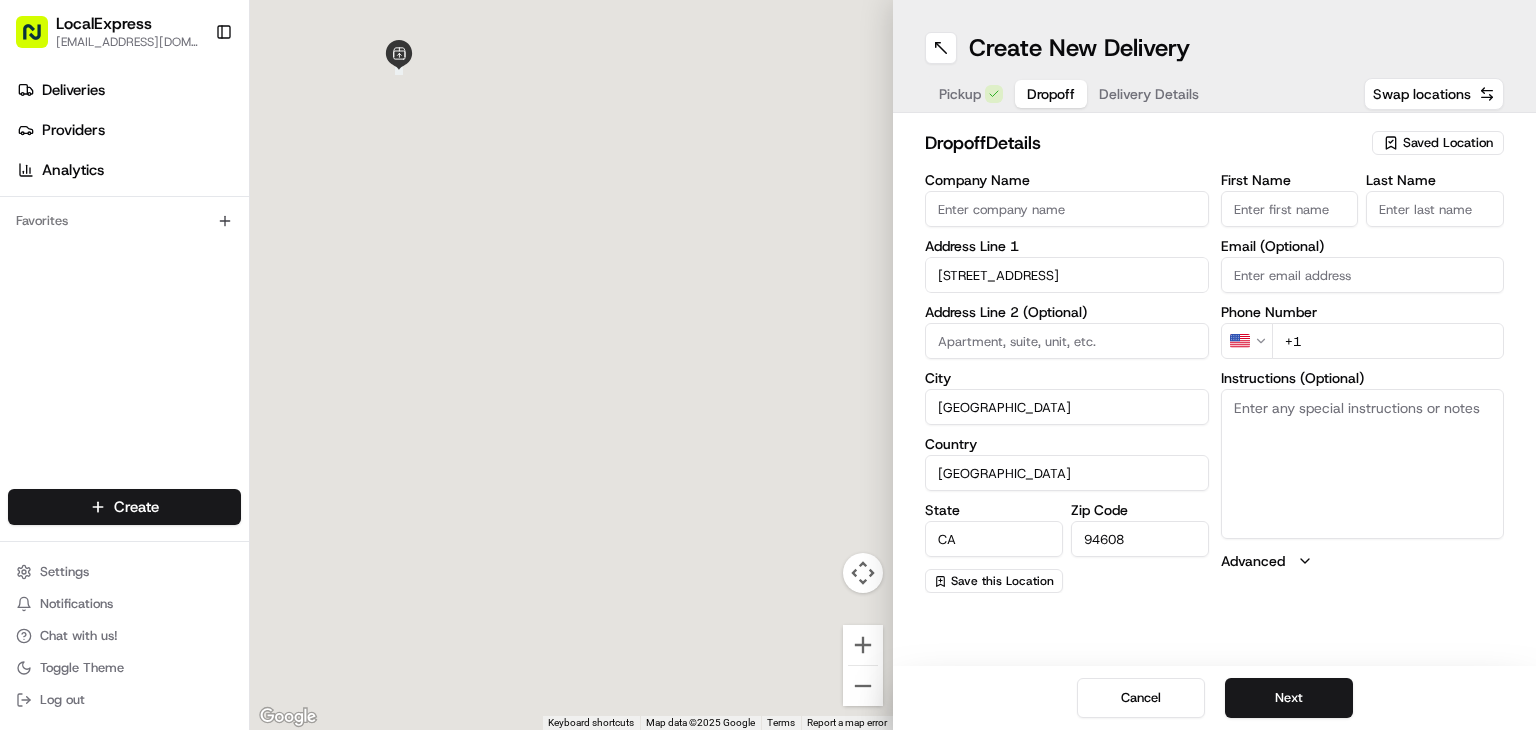 type on "[STREET_ADDRESS]" 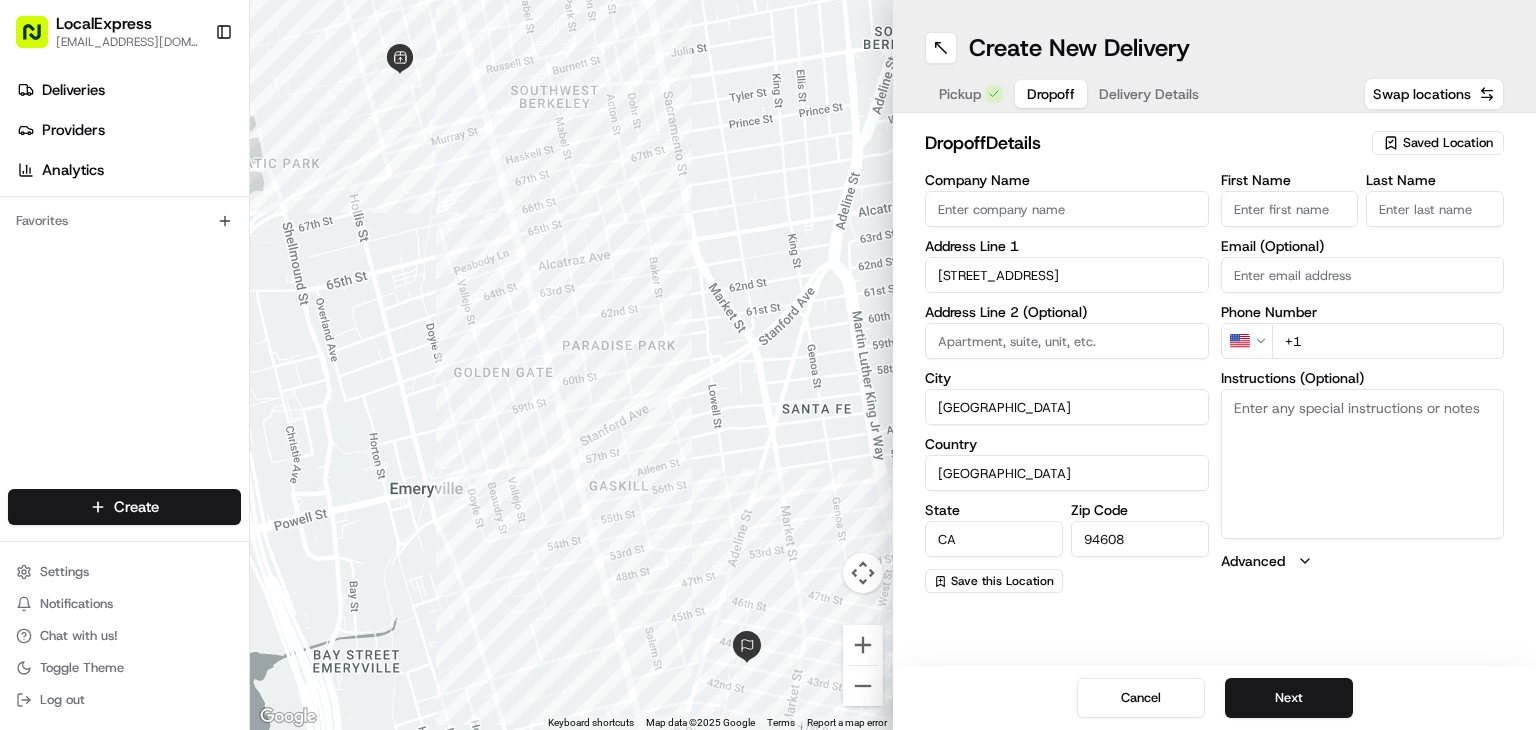 click on "+1" at bounding box center [1388, 341] 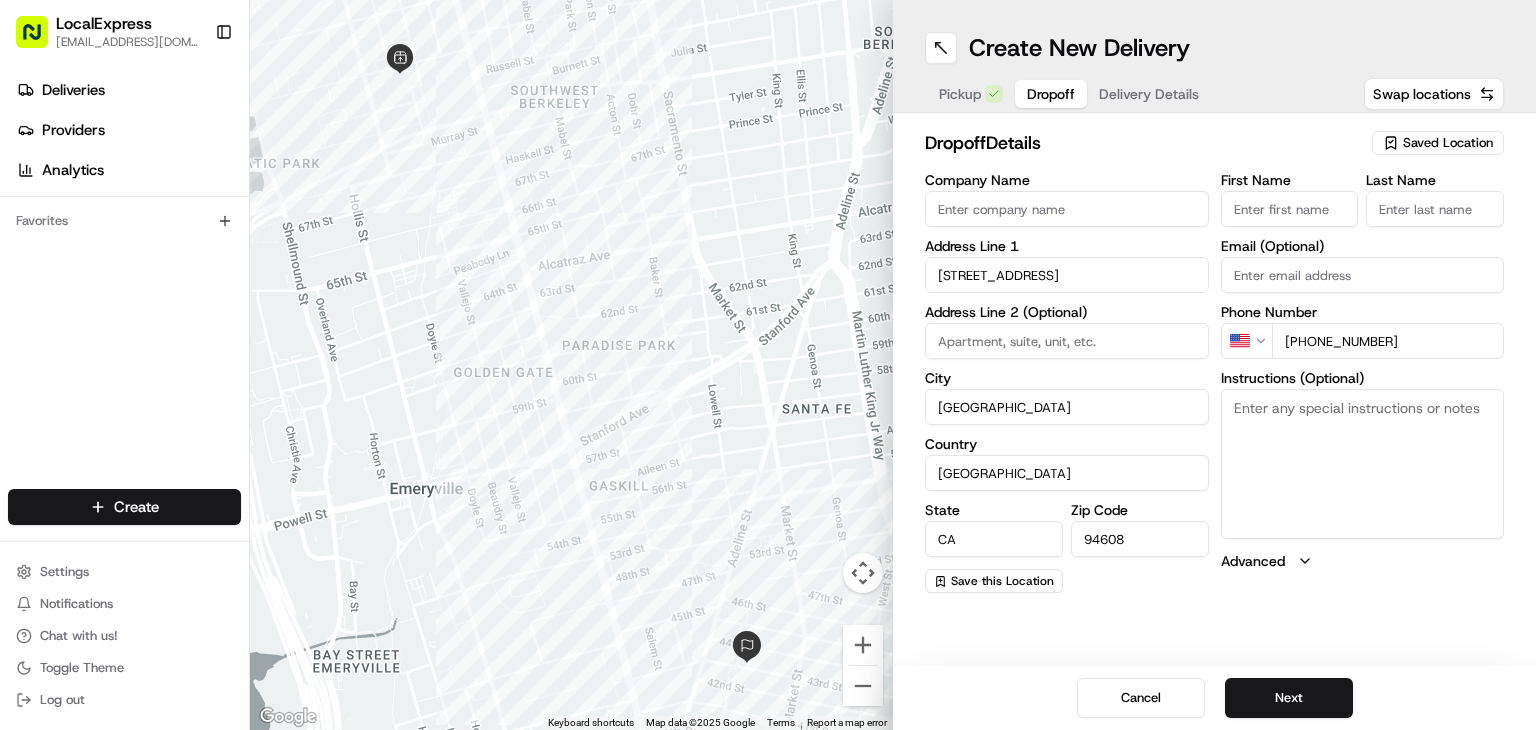 type on "[PHONE_NUMBER]" 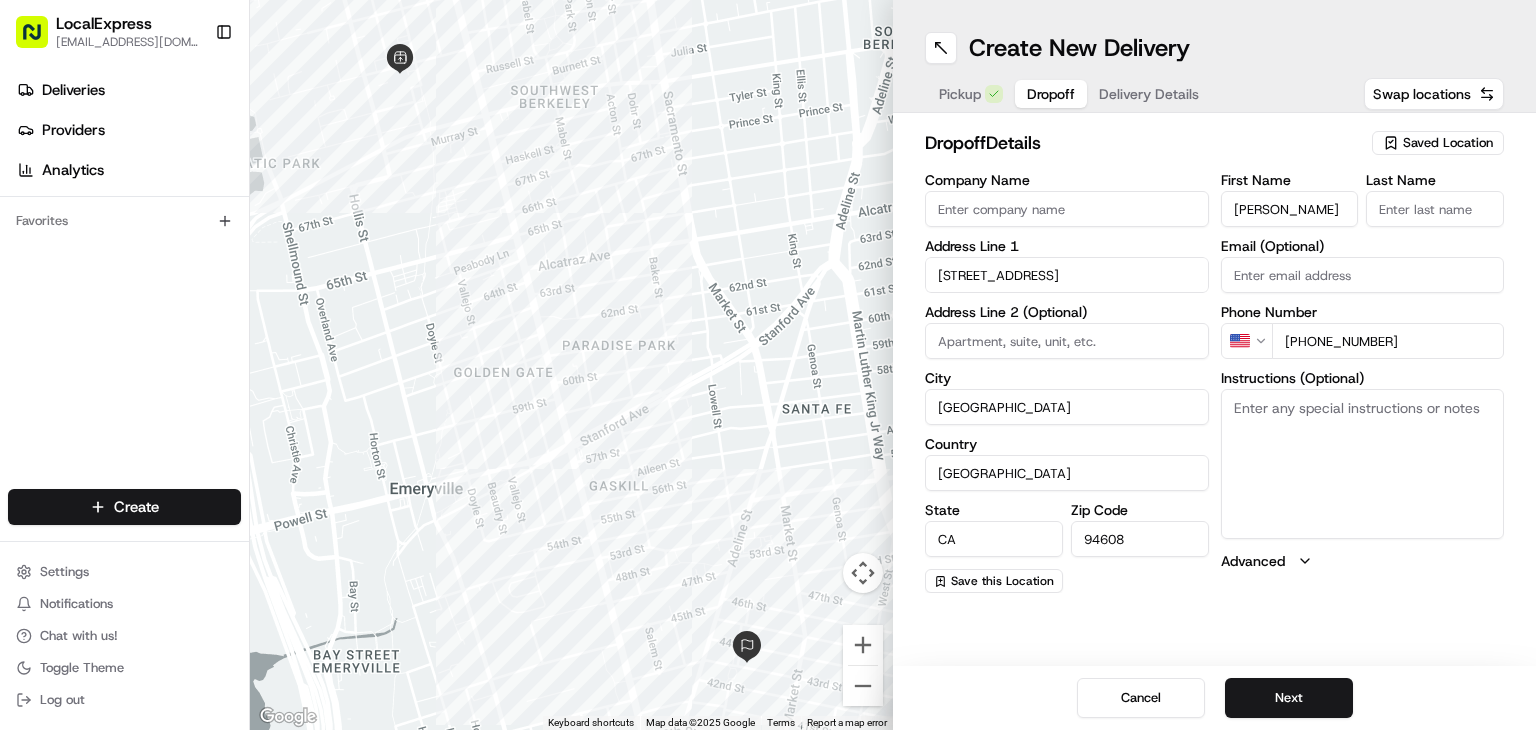 drag, startPoint x: 1270, startPoint y: 212, endPoint x: 1338, endPoint y: 205, distance: 68.359344 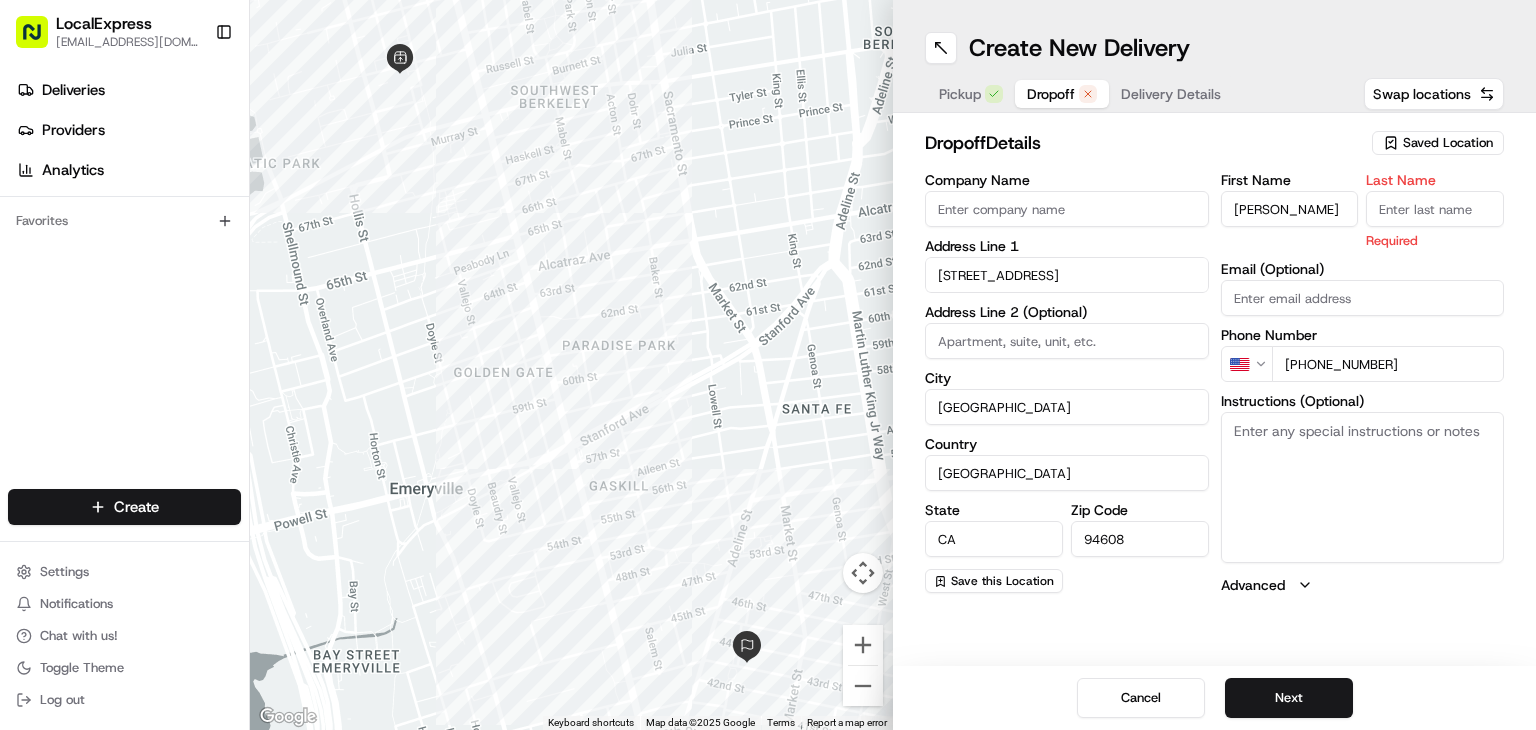 click on "Last Name" at bounding box center [1435, 209] 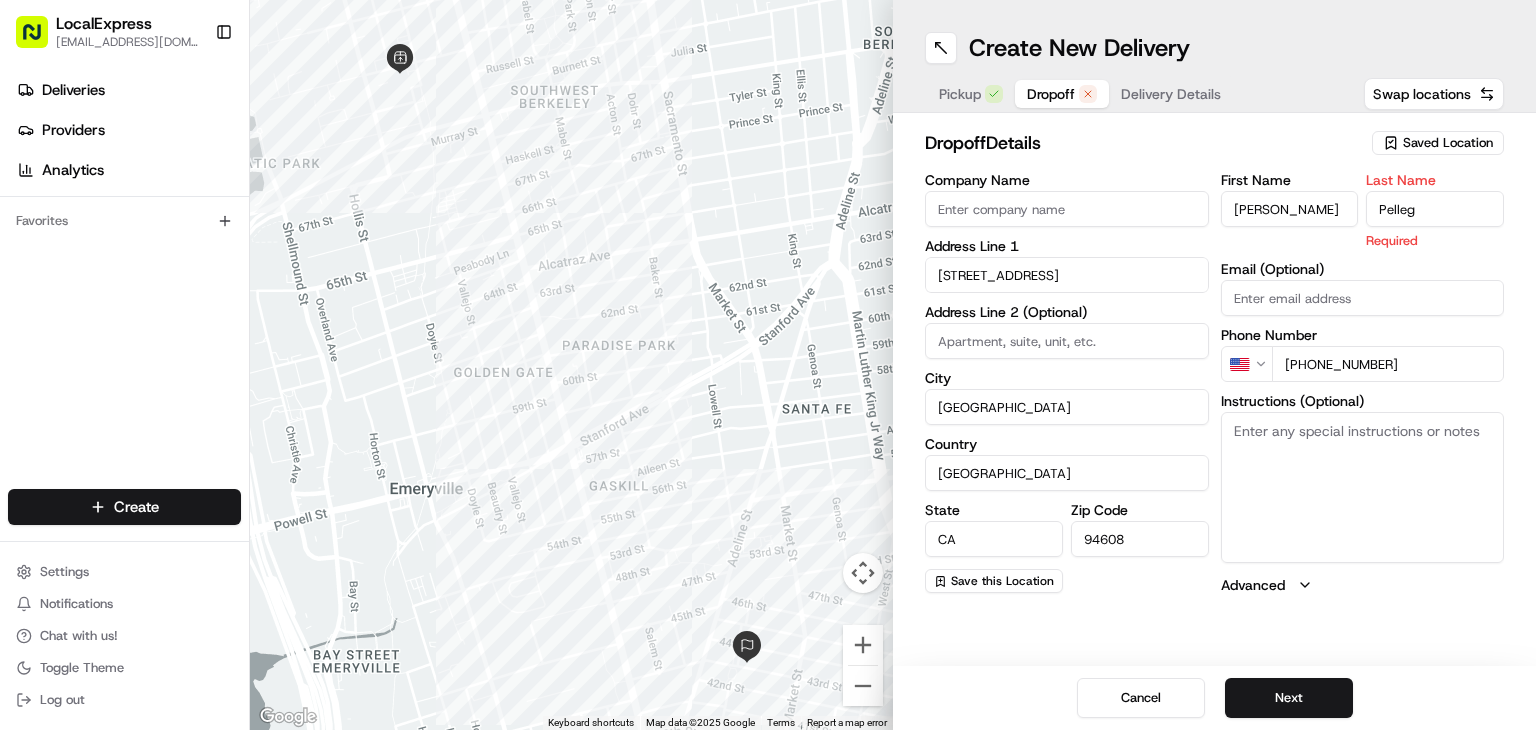 type on "Pelleg" 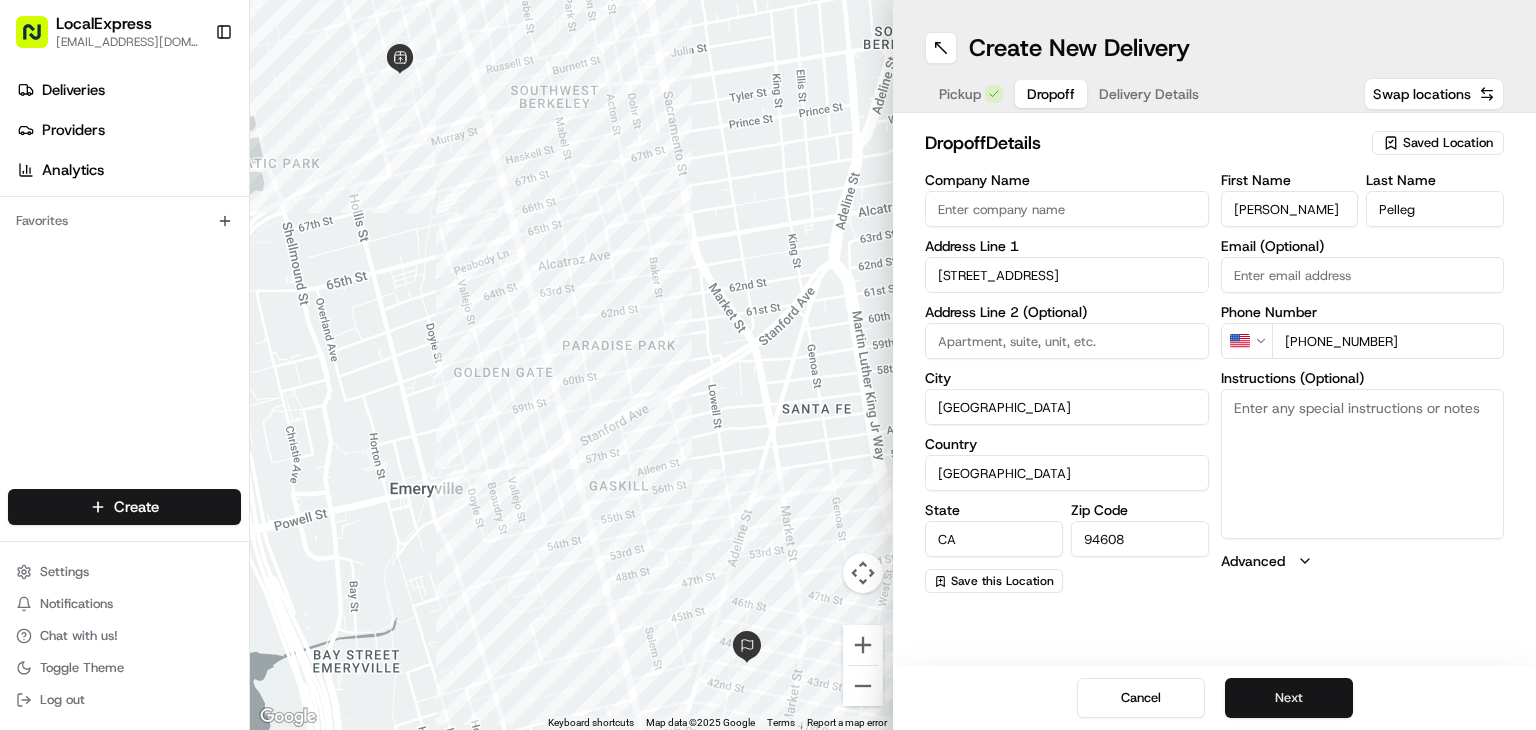 click on "Next" at bounding box center [1289, 698] 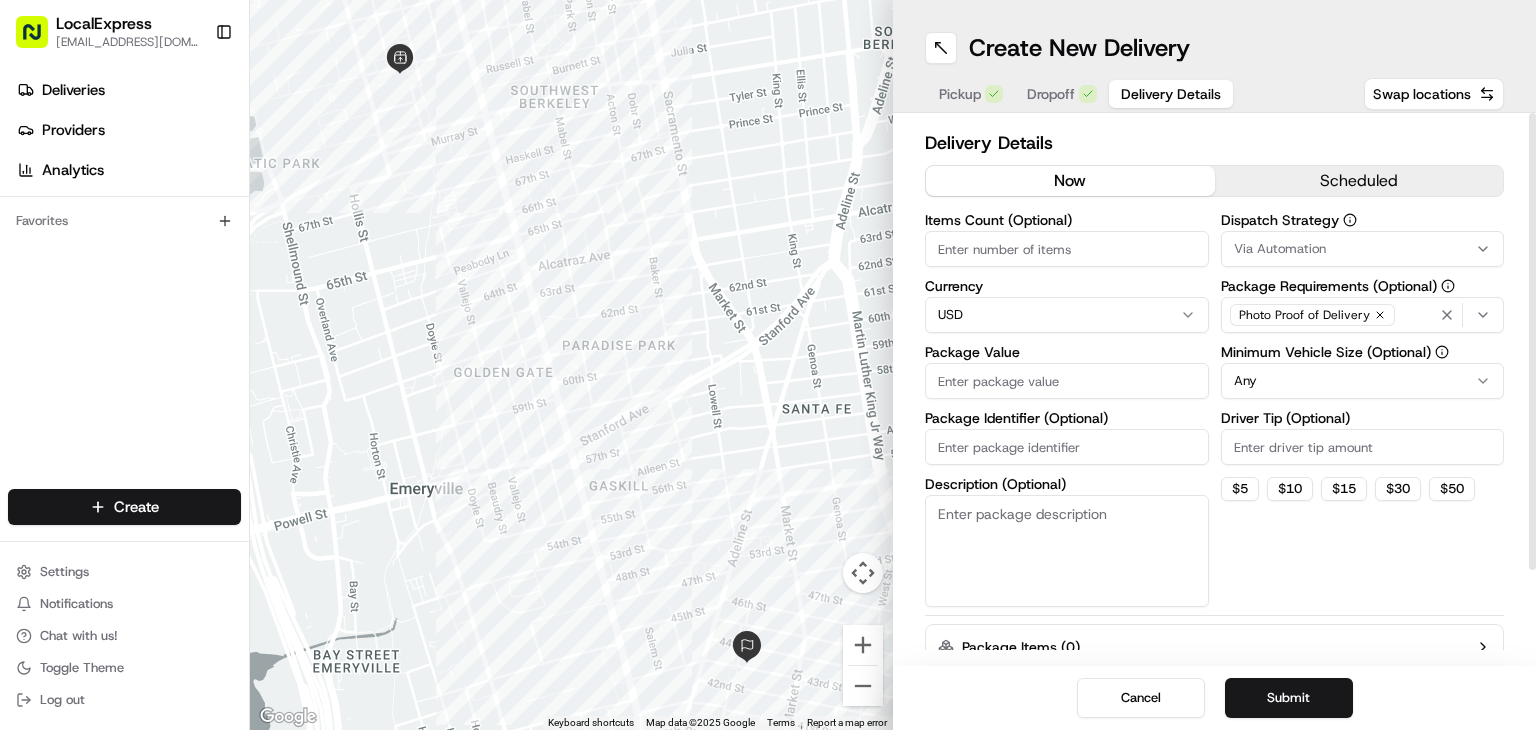 paste on "256.42" 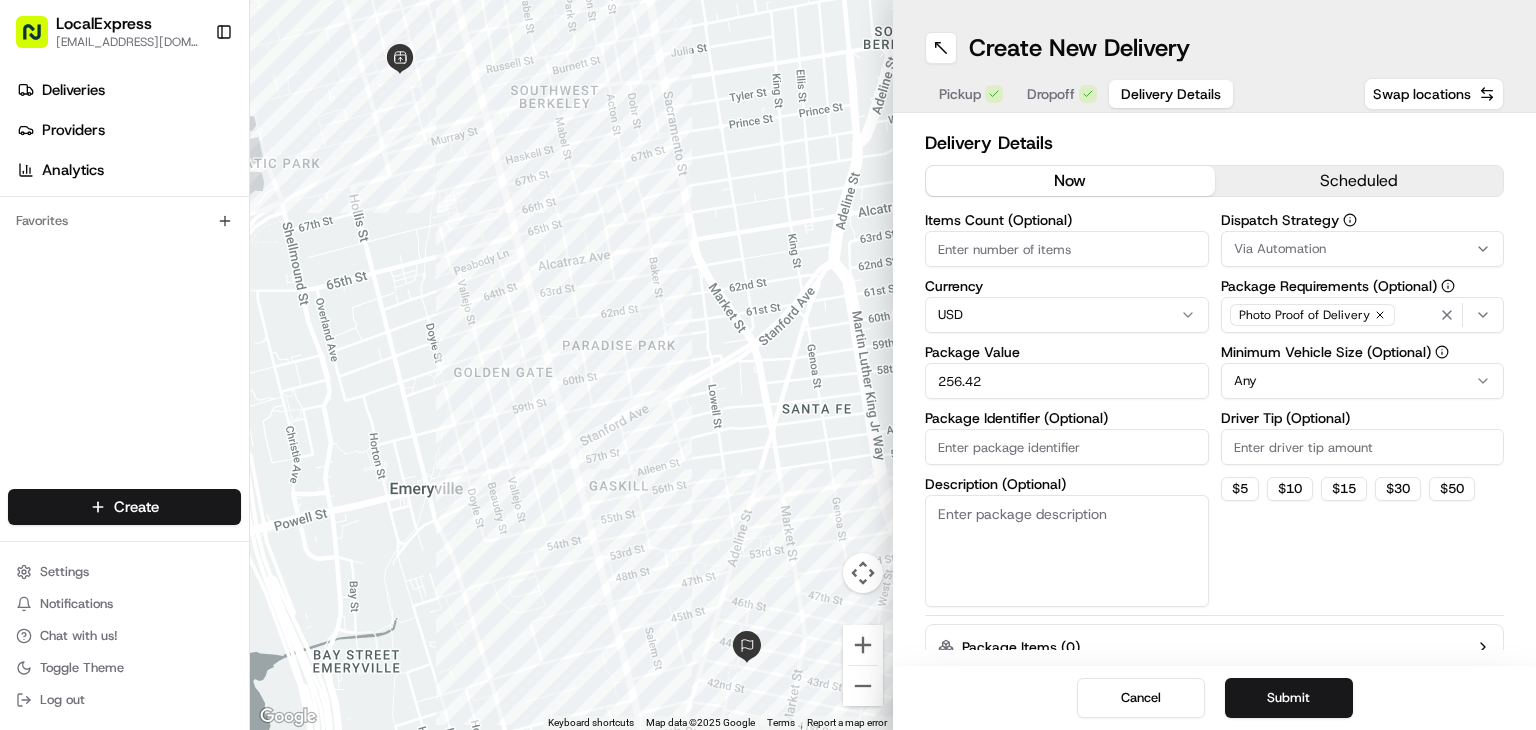 type on "256.42" 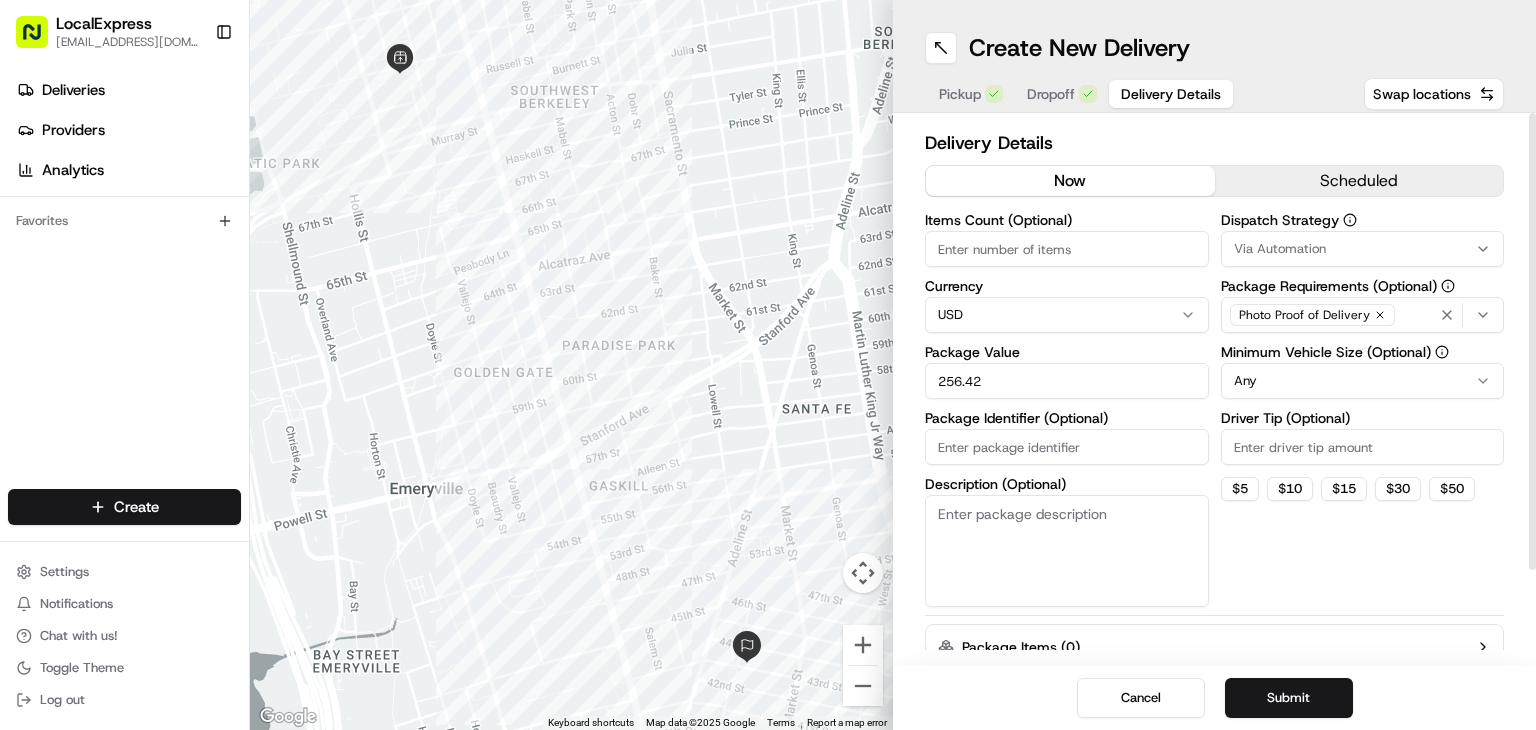 click on "Driver Tip (Optional)" at bounding box center (1363, 447) 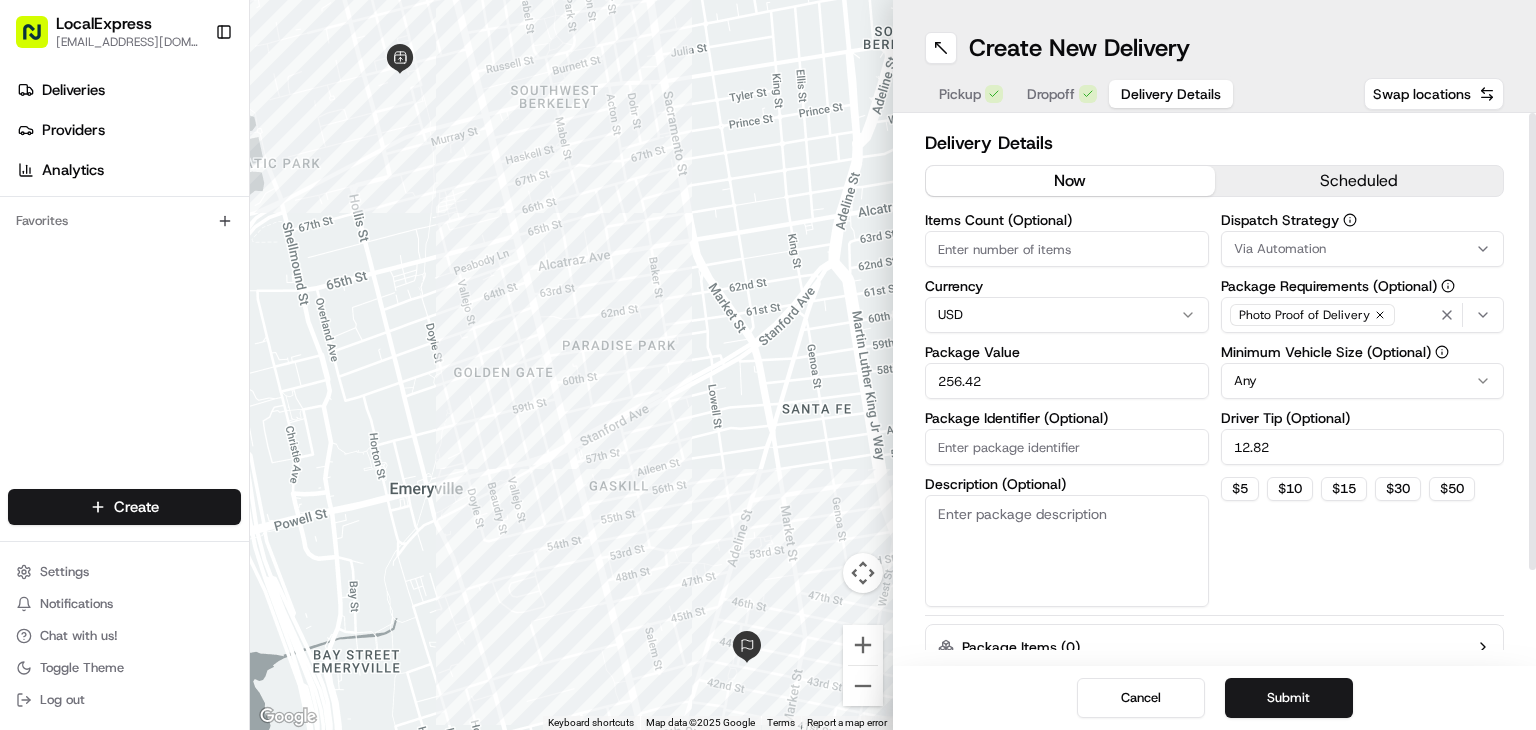 type on "12.82" 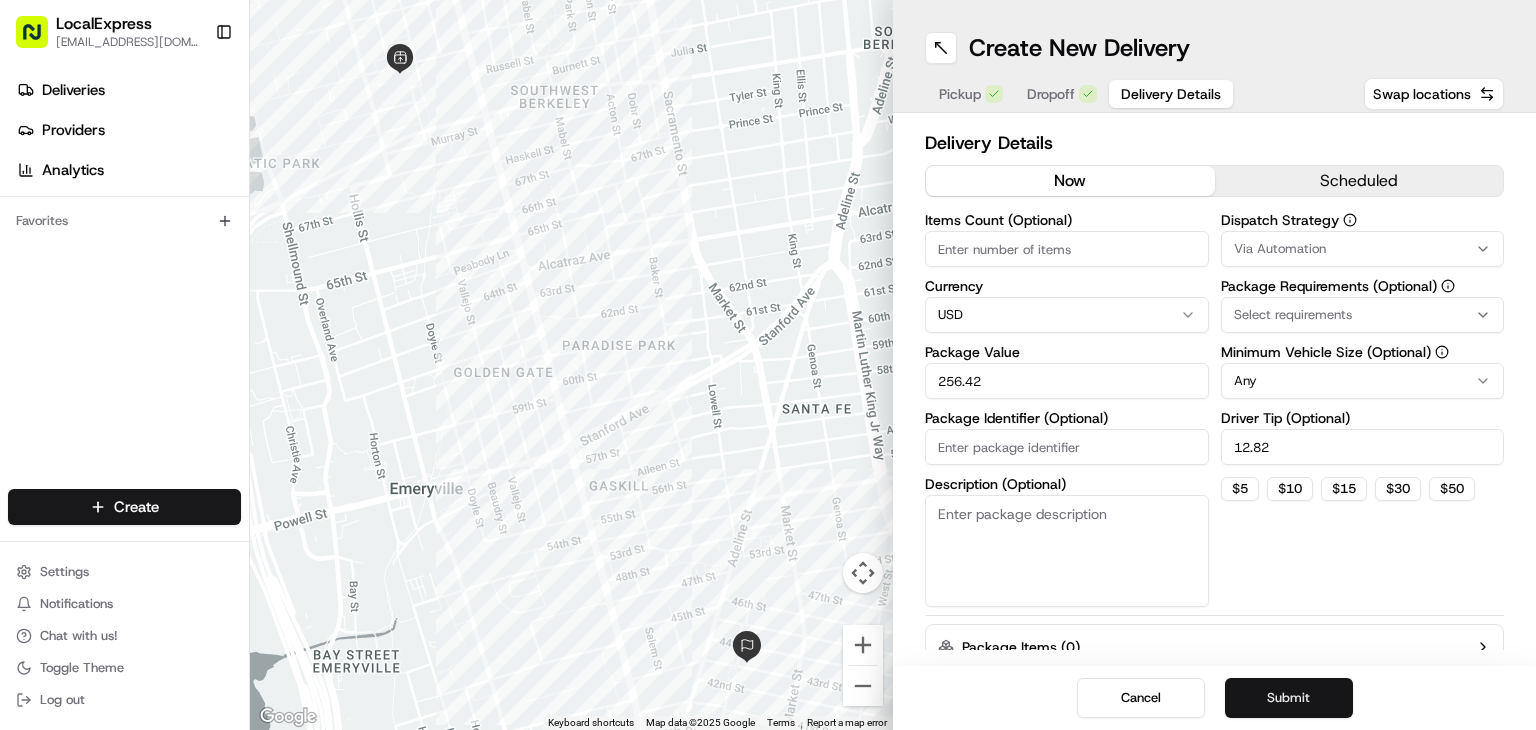 click on "Submit" at bounding box center [1289, 698] 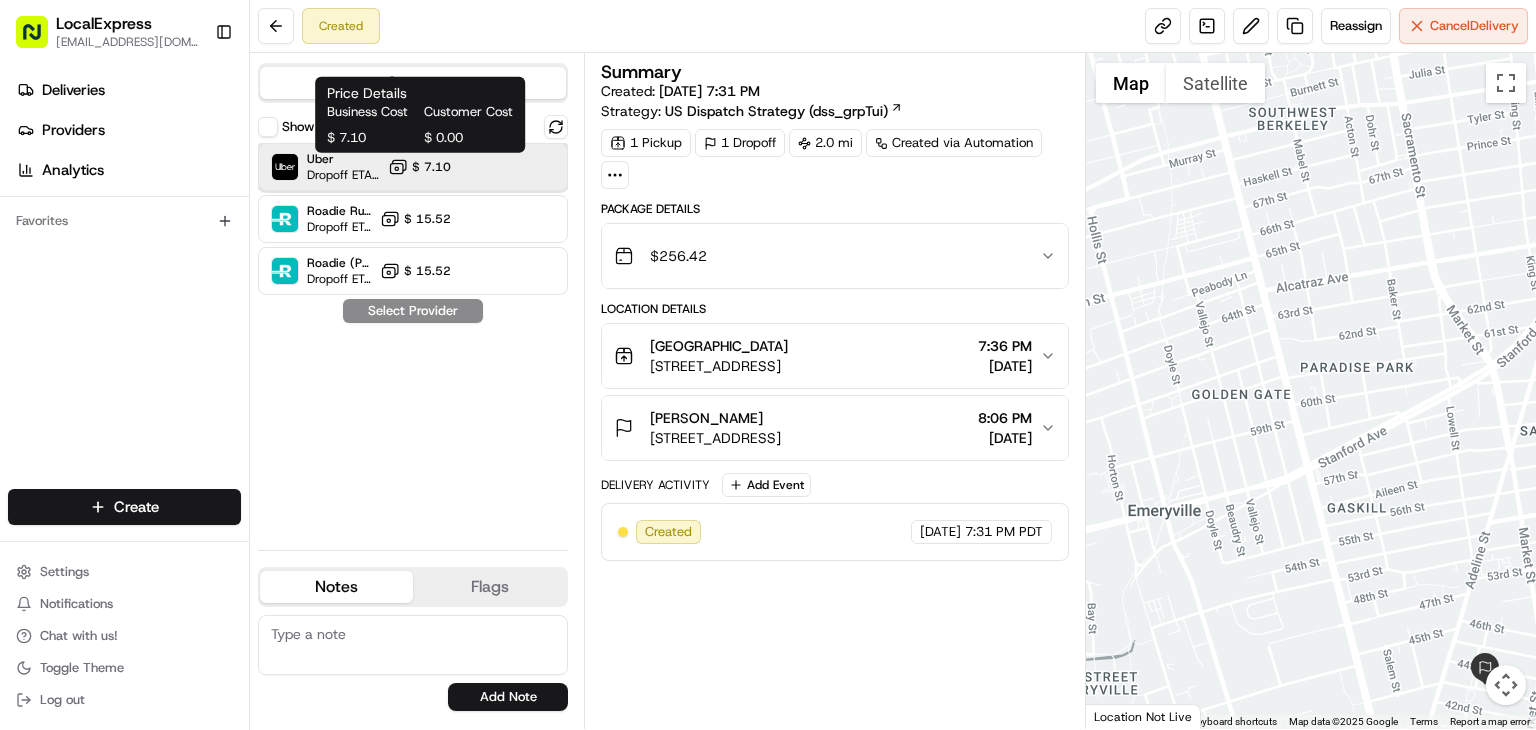 click at bounding box center [507, 167] 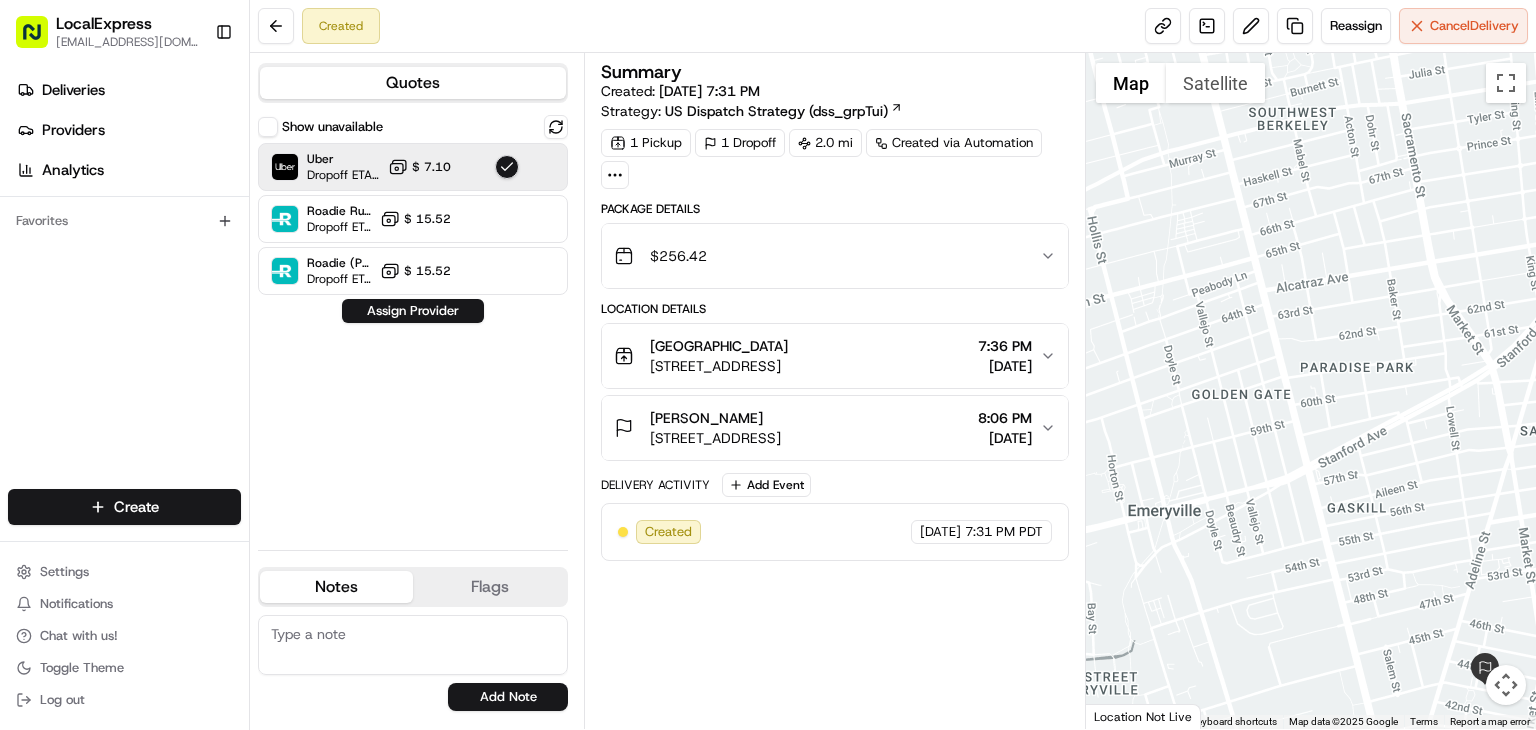 click on "Show unavailable Uber Dropoff ETA   19 minutes $   7.10 Roadie Rush (P2P) Dropoff ETA   - $   15.52 Roadie (P2P) Dropoff ETA   - $   15.52 Assign Provider" at bounding box center [413, 324] 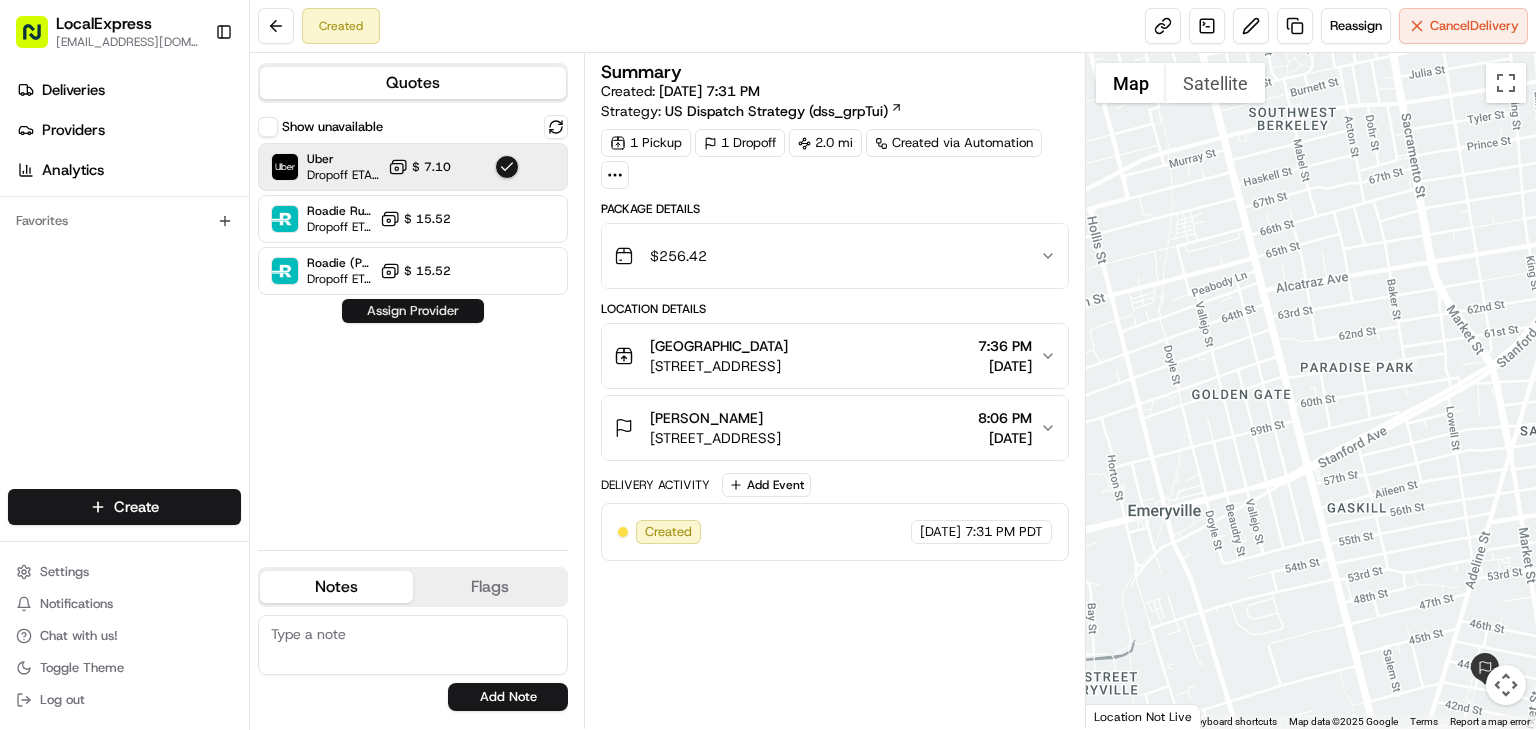 click on "Assign Provider" at bounding box center (413, 311) 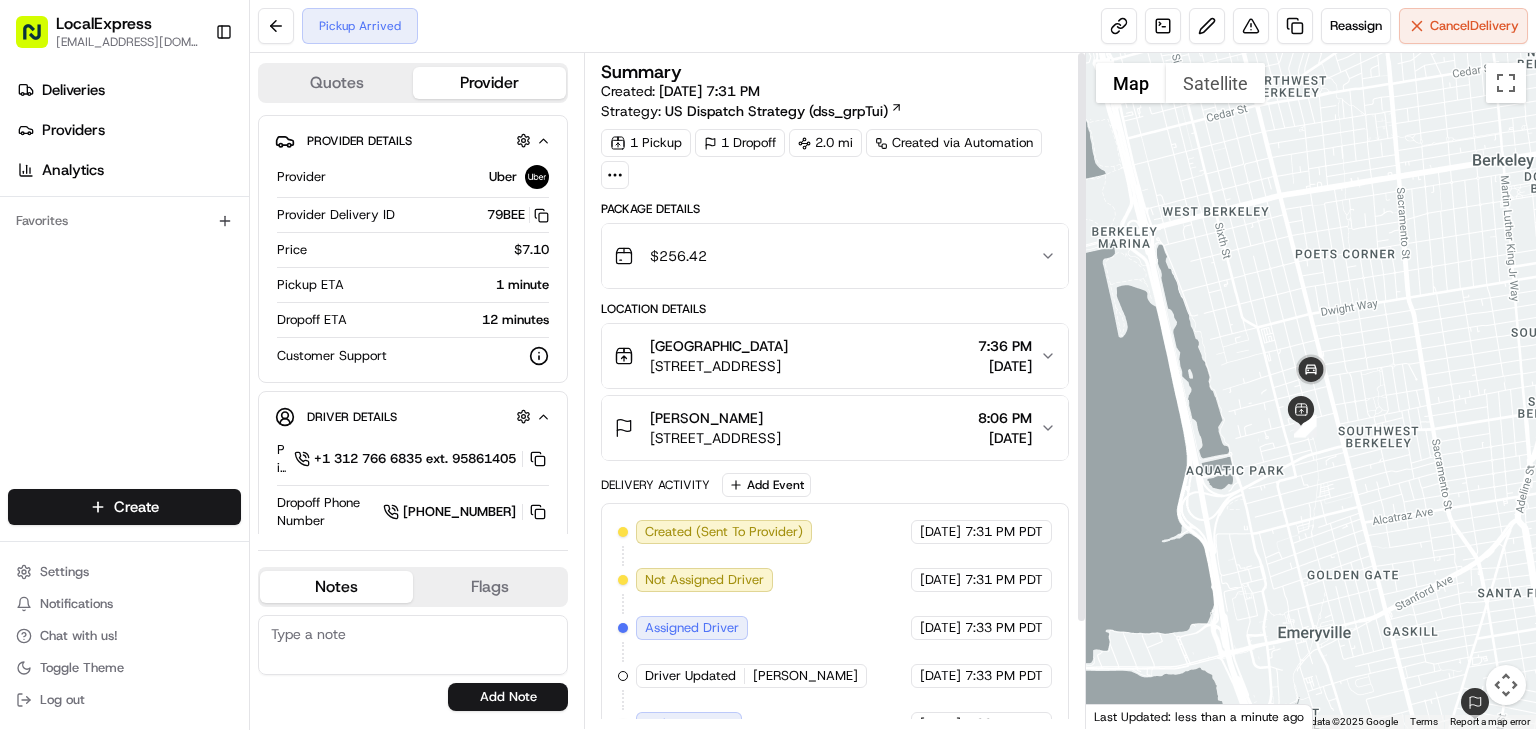 scroll, scrollTop: 124, scrollLeft: 0, axis: vertical 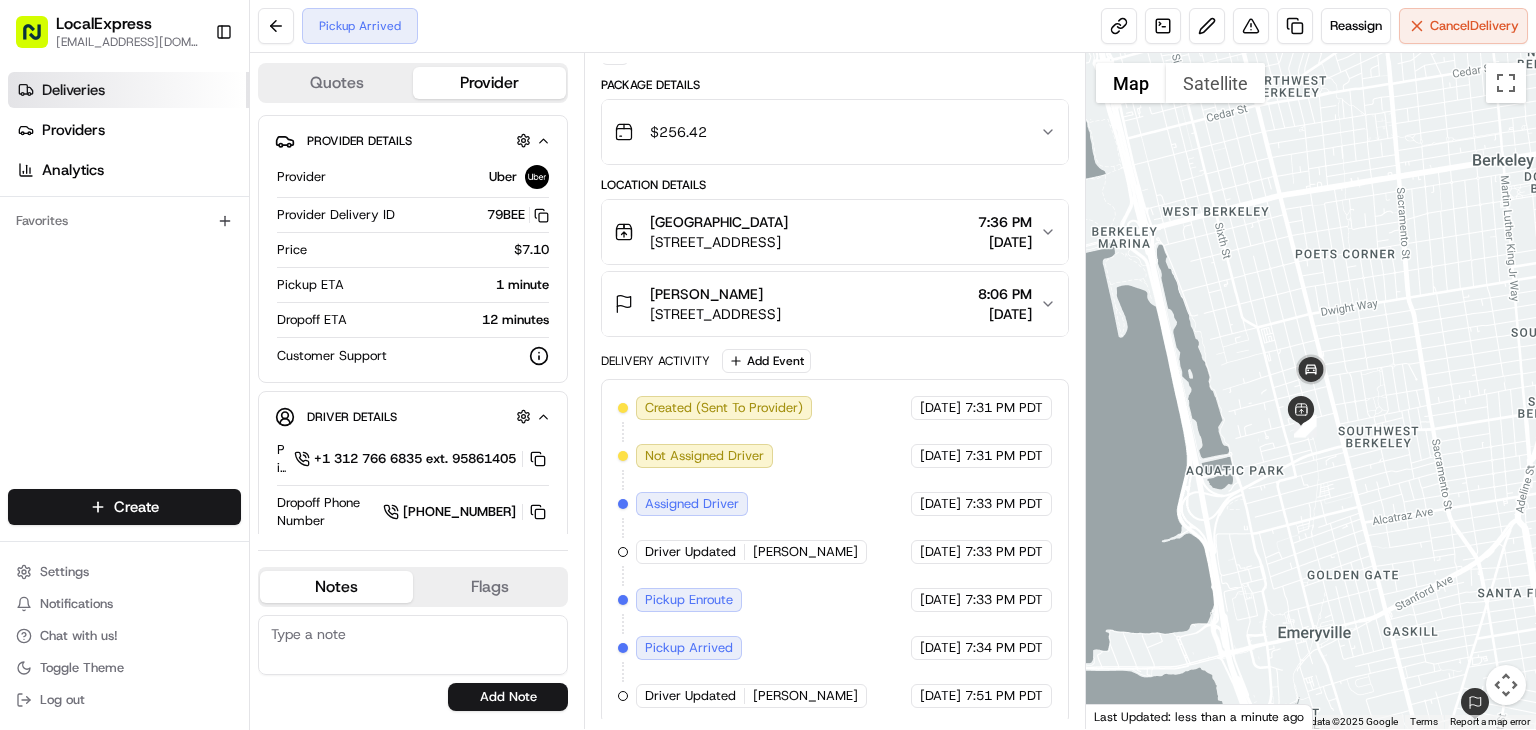 click on "Deliveries" at bounding box center (73, 90) 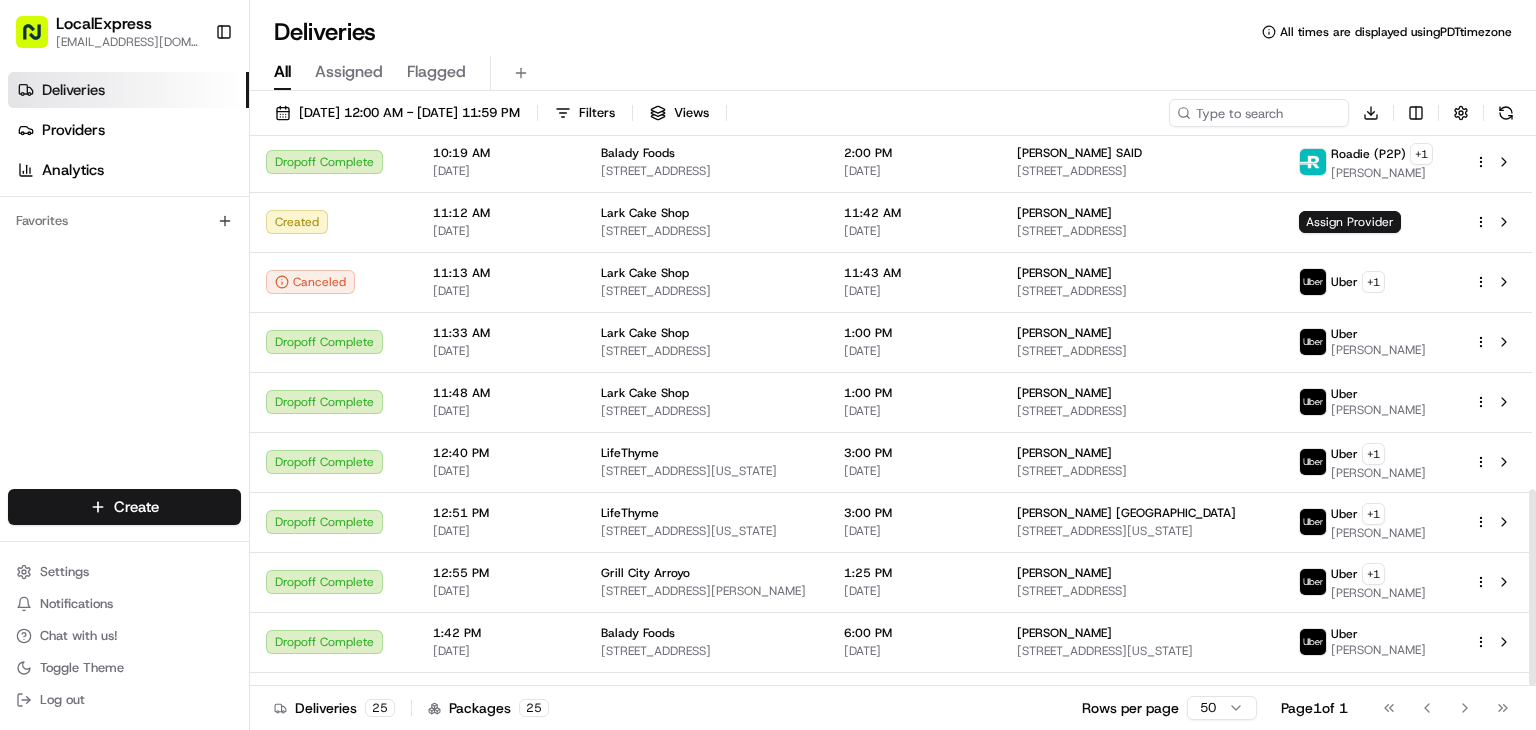 scroll, scrollTop: 990, scrollLeft: 0, axis: vertical 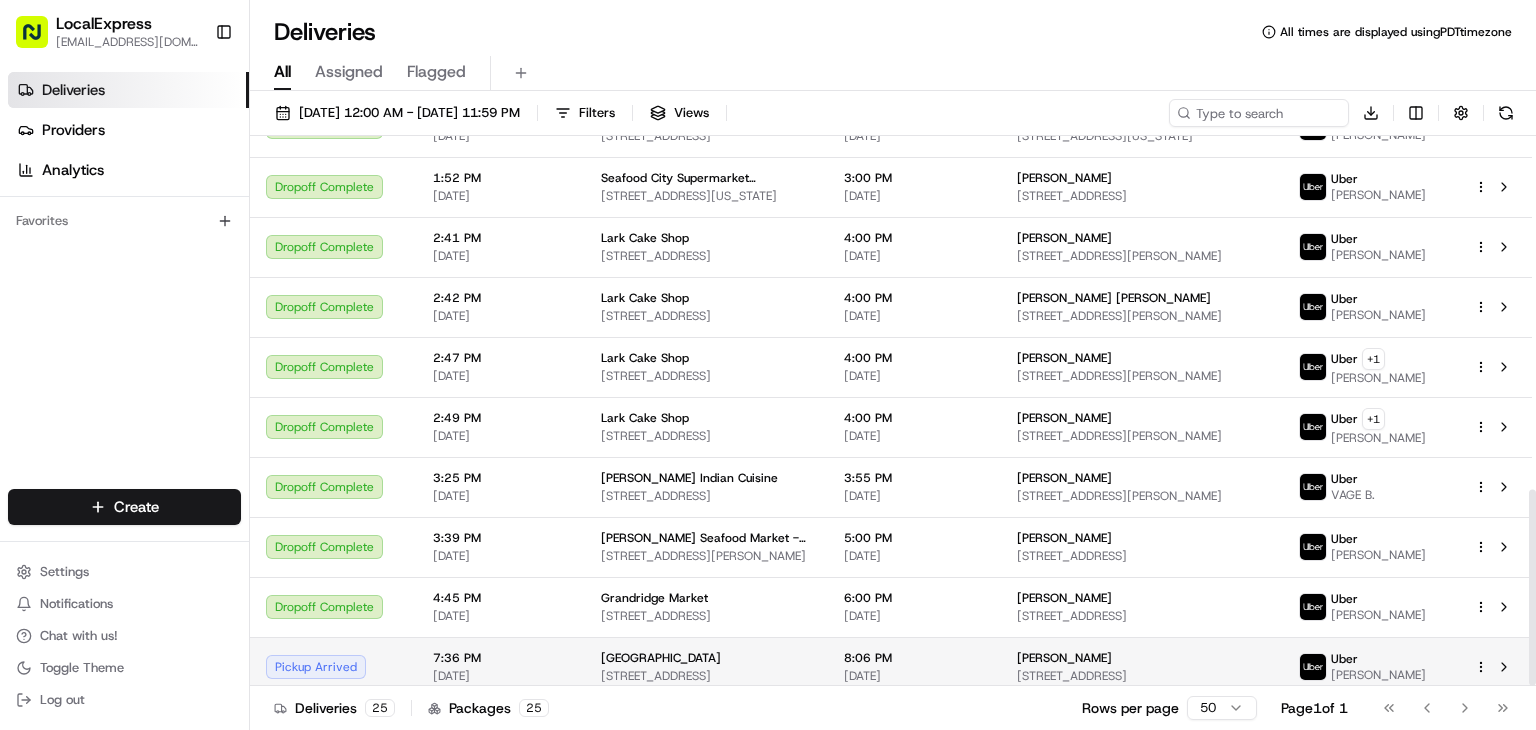 click on "[PERSON_NAME] [STREET_ADDRESS]" at bounding box center (1142, 667) 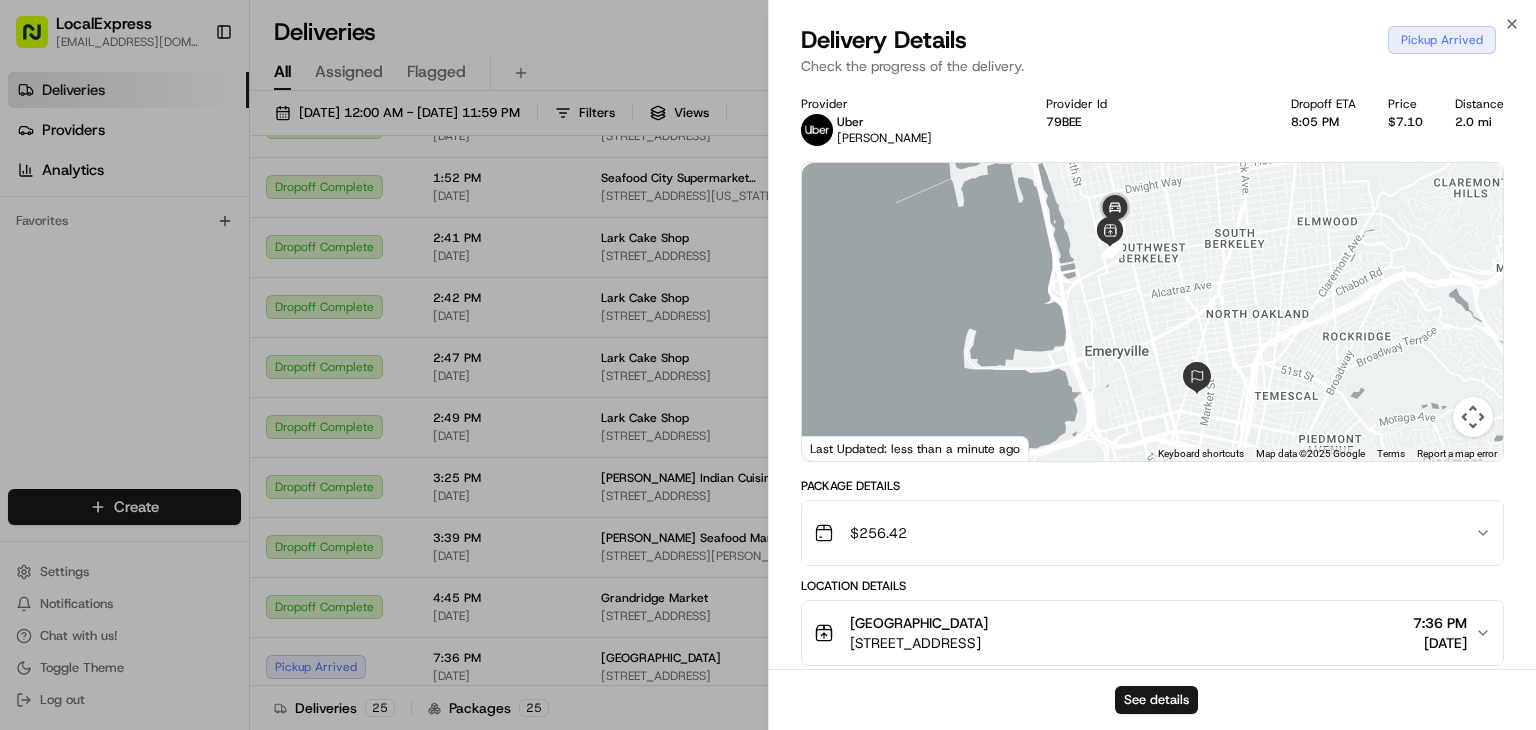 click on "Provider [PERSON_NAME] Provider Id 79BEE Dropoff ETA 8:05 PM Price $7.10 Distance 2.0 mi ← Move left → Move right ↑ Move up ↓ Move down + Zoom in - Zoom out Home Jump left by 75% End Jump right by 75% Page Up Jump up by 75% Page Down Jump down by 75% 1 2 3 4 5 6 Keyboard shortcuts Map Data Map data ©2025 Google Map data ©2025 Google 1 km  Click to toggle between metric and imperial units Terms Report a map error Last Updated: less than a minute ago Package Details $ 256.42 Location Details [GEOGRAPHIC_DATA][STREET_ADDRESS] 7:36 PM [DATE]  [PERSON_NAME] [STREET_ADDRESS] 8:06 PM [DATE] Delivery Activity Add Event Created (Sent To Provider) Uber [DATE] 7:31 PM PDT Not Assigned Driver Uber [DATE] 7:31 PM PDT Assigned Driver Uber [DATE] 7:33 PM PDT Driver Updated [PERSON_NAME] Uber [DATE] 7:33 PM PDT Pickup Enroute Uber [DATE] 7:33 PM PDT Pickup Arrived Uber [DATE] 7:34 PM PDT Driver Updated [PERSON_NAME] Uber [DATE] 7:51 PM PDT" at bounding box center [1152, 611] 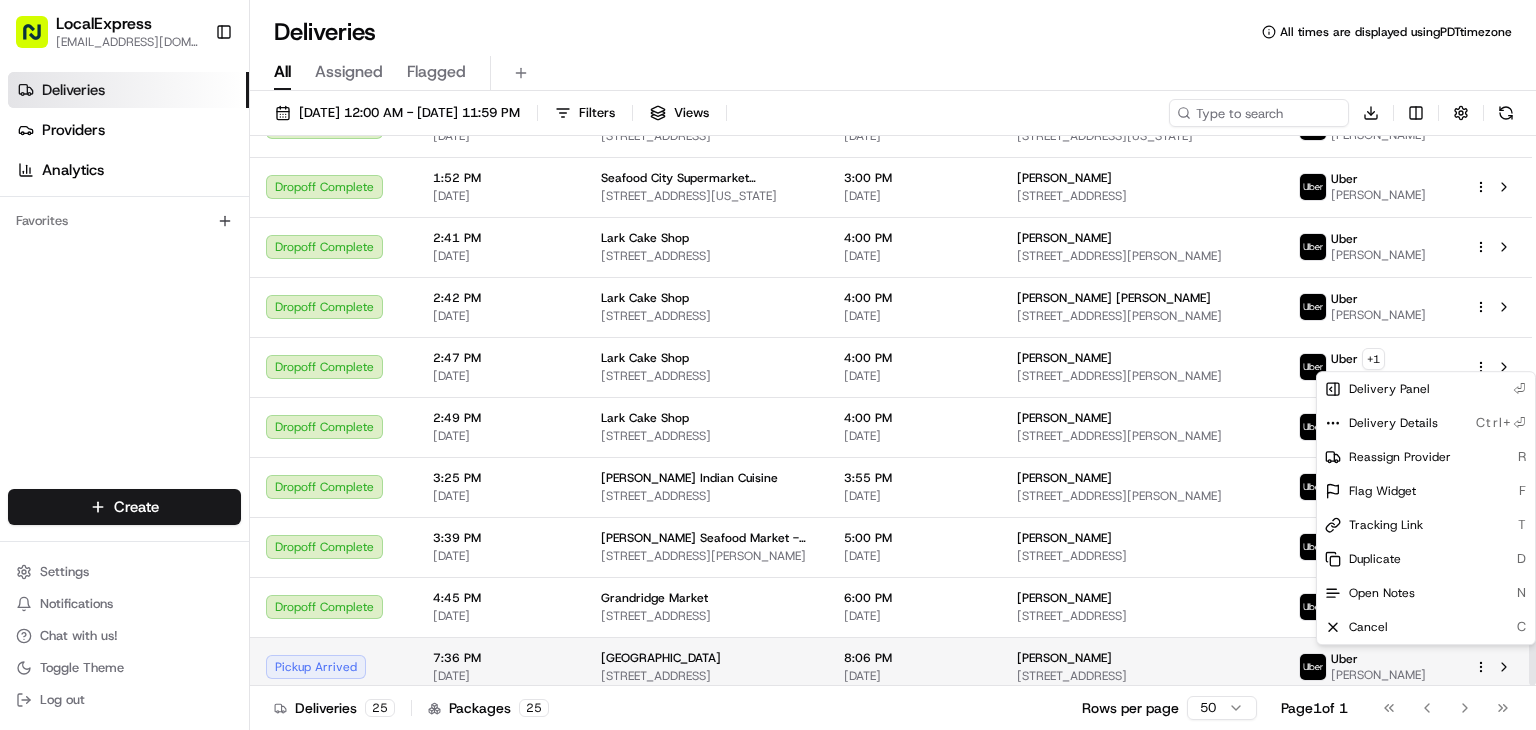 click on "LocalExpress [EMAIL_ADDRESS][DOMAIN_NAME] Toggle Sidebar Deliveries Providers Analytics Favorites Main Menu Members & Organization Organization Users Roles Preferences Customization Tracking Orchestration Automations Dispatch Strategy Locations Pickup Locations Dropoff Locations Billing Billing Refund Requests Integrations Notification Triggers Webhooks API Keys Request Logs Create Settings Notifications Chat with us! Toggle Theme Log out Deliveries All times are displayed using  PDT  timezone All Assigned Flagged [DATE] 12:00 AM - [DATE] 11:59 PM Filters Views Download Status Original Pickup Time Pickup Location Original Dropoff Time Dropoff Location Provider Action Dropoff Complete 6:49 AM [DATE] [GEOGRAPHIC_DATA] IGA [STREET_ADDRESS] 7:19 AM [DATE] [PERSON_NAME] [STREET_ADDRESS] + 1 [PERSON_NAME] Dropoff Complete 7:34 AM [DATE] Balady Foods [STREET_ADDRESS] 11:15 AM [DATE][GEOGRAPHIC_DATA][PERSON_NAME] + 1 7:48 AM +" at bounding box center [768, 365] 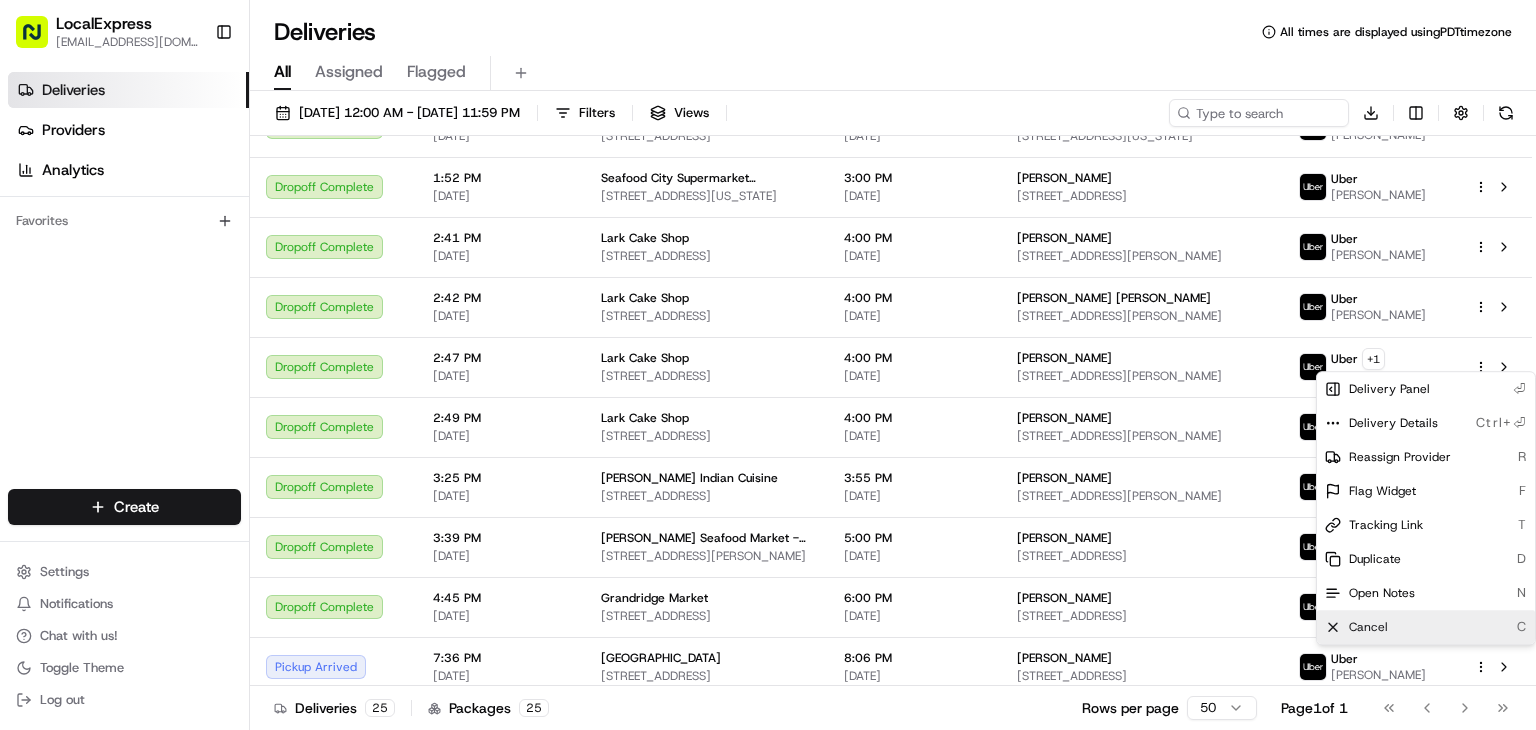 click on "Cancel C" at bounding box center (1426, 627) 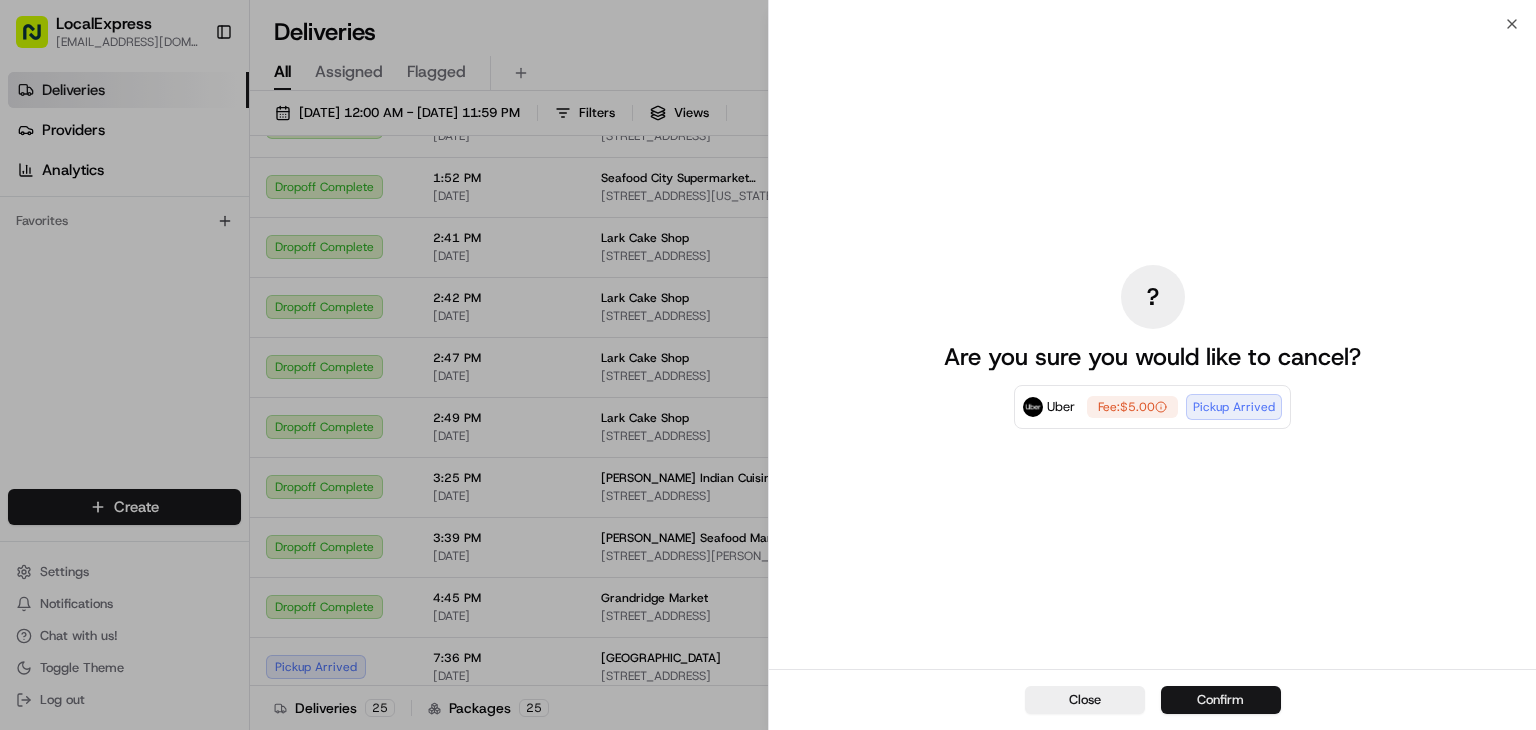 click on "Confirm" at bounding box center (1221, 700) 